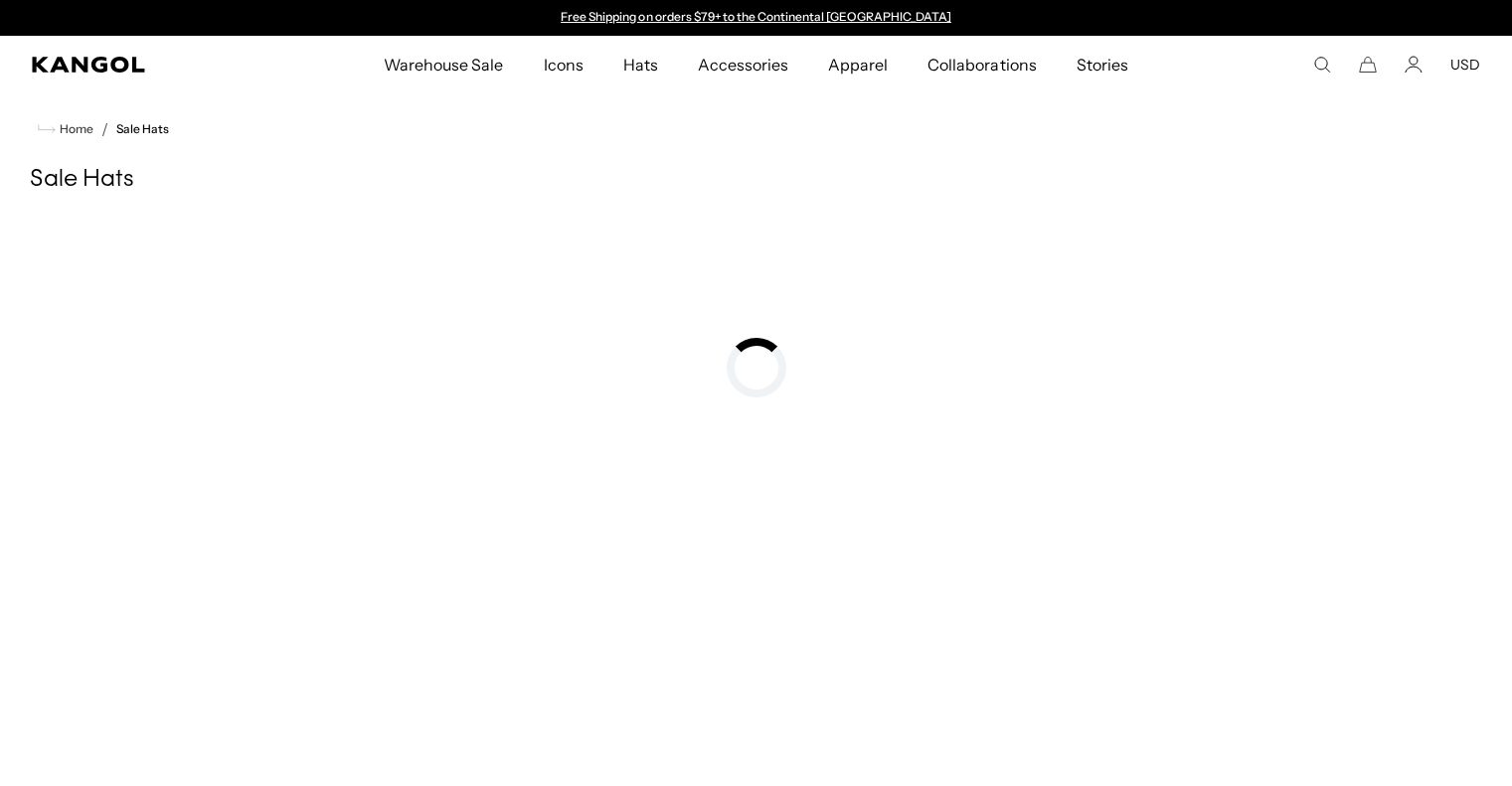 scroll, scrollTop: 0, scrollLeft: 0, axis: both 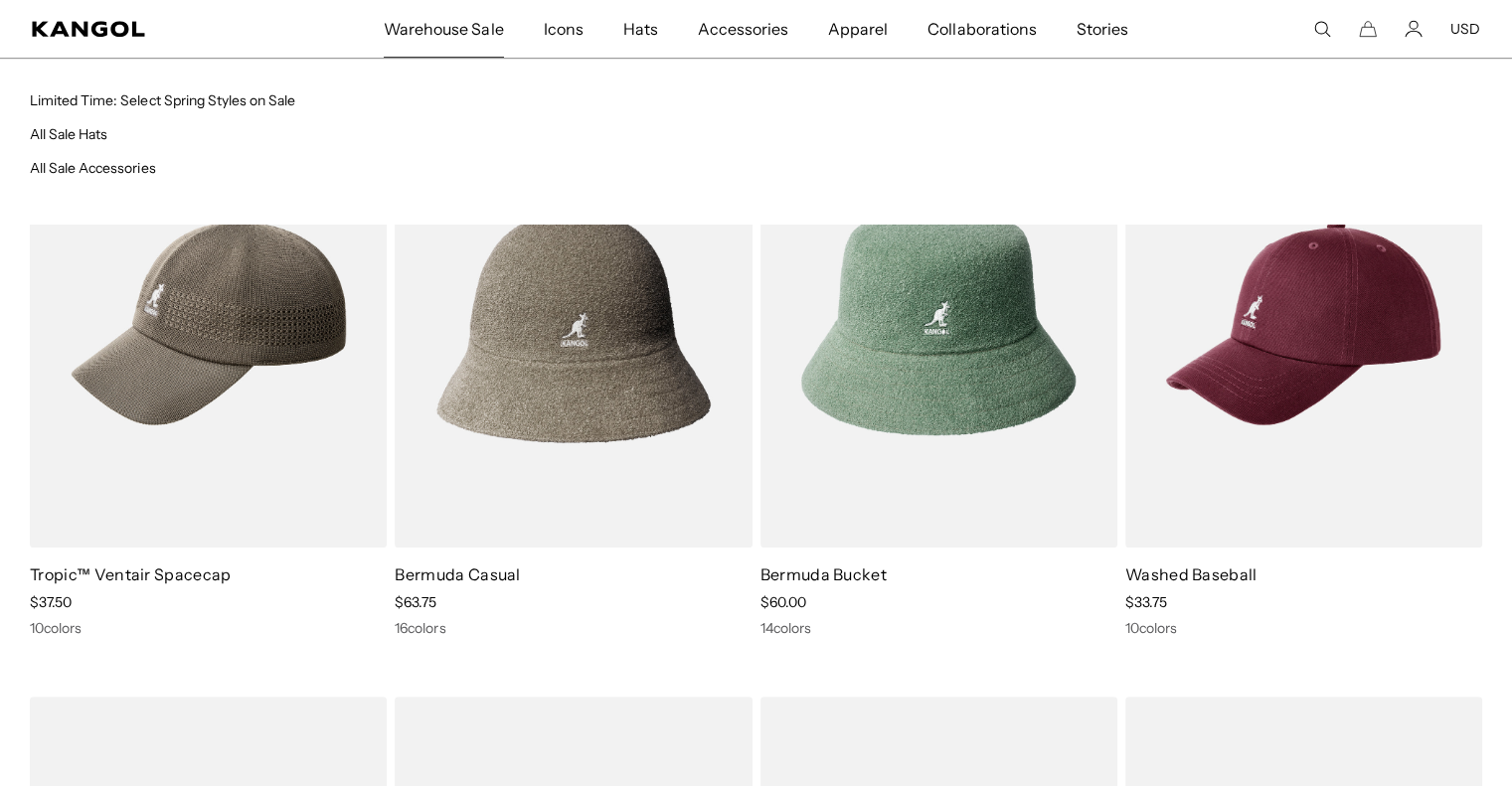 click on "Warehouse Sale" at bounding box center [443, 29] 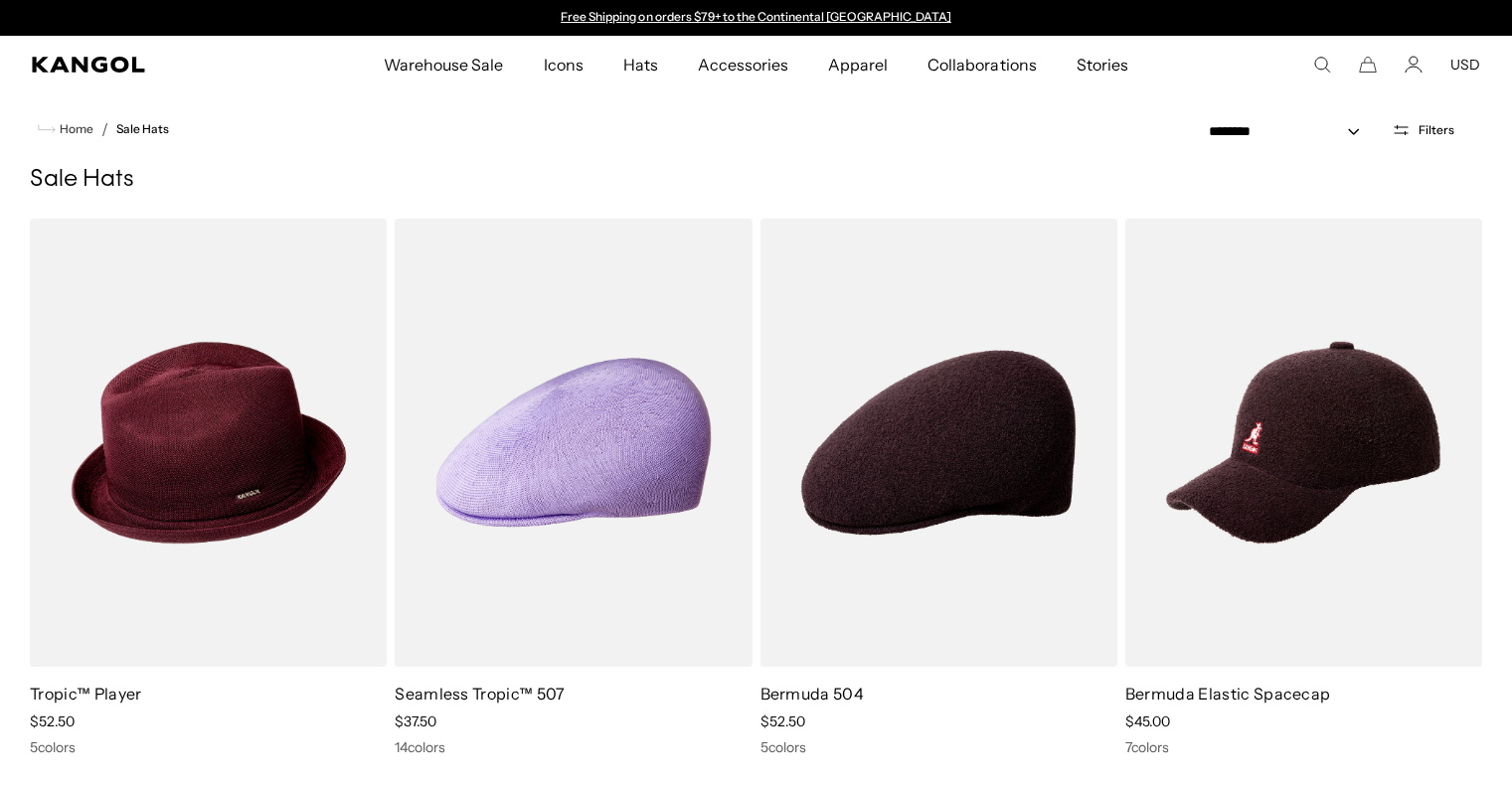 scroll, scrollTop: 0, scrollLeft: 0, axis: both 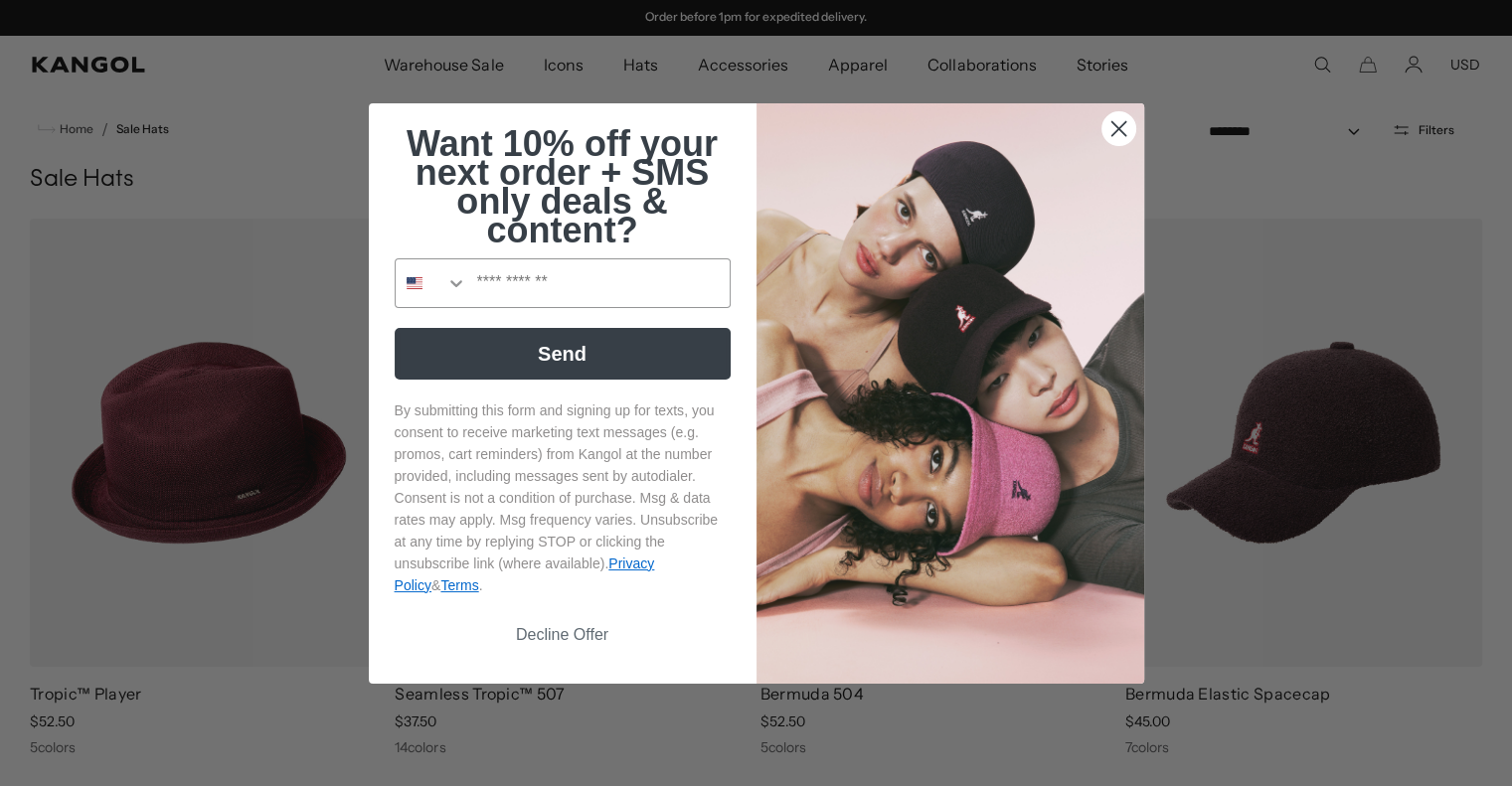 click 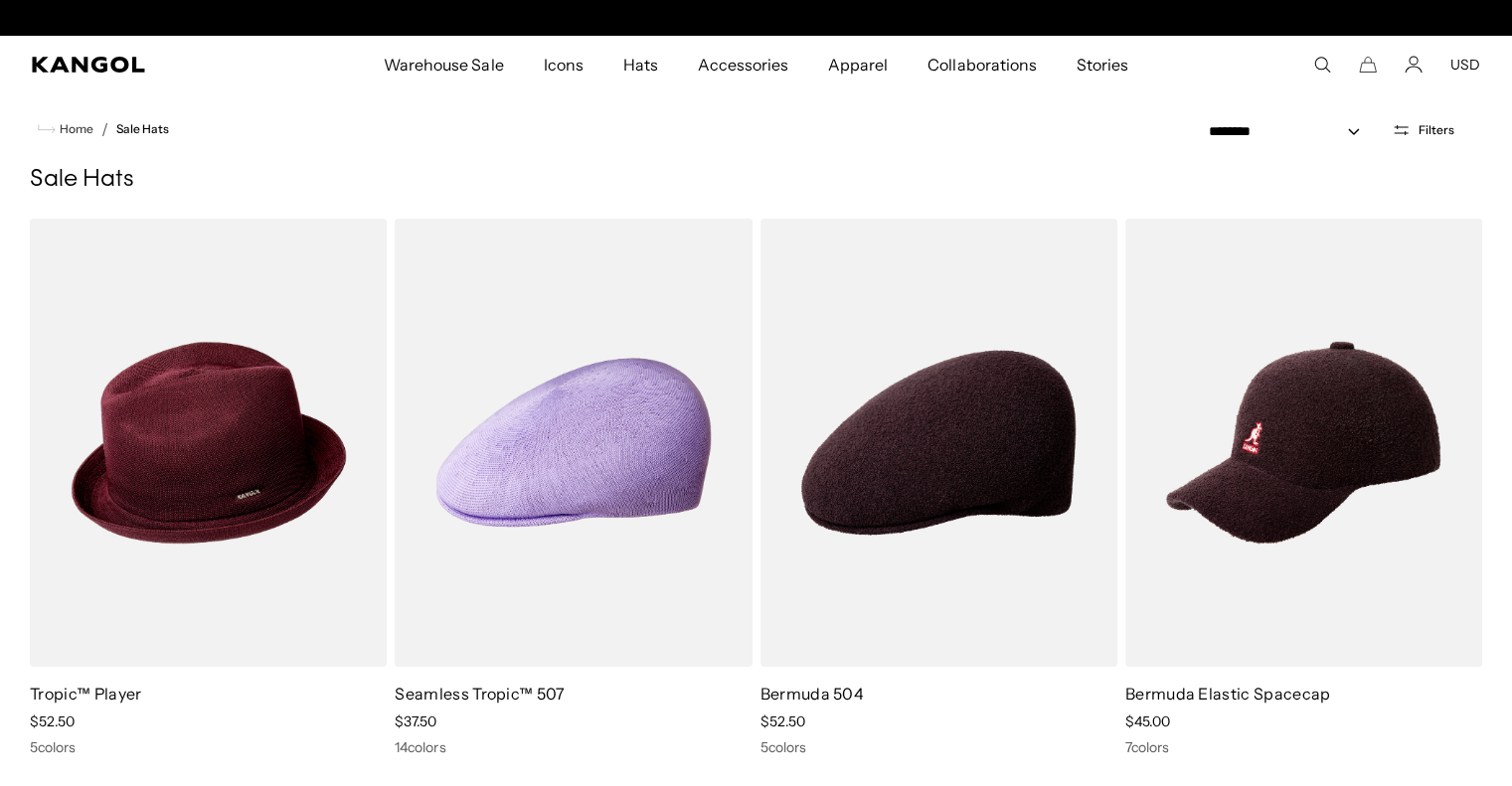 scroll, scrollTop: 0, scrollLeft: 0, axis: both 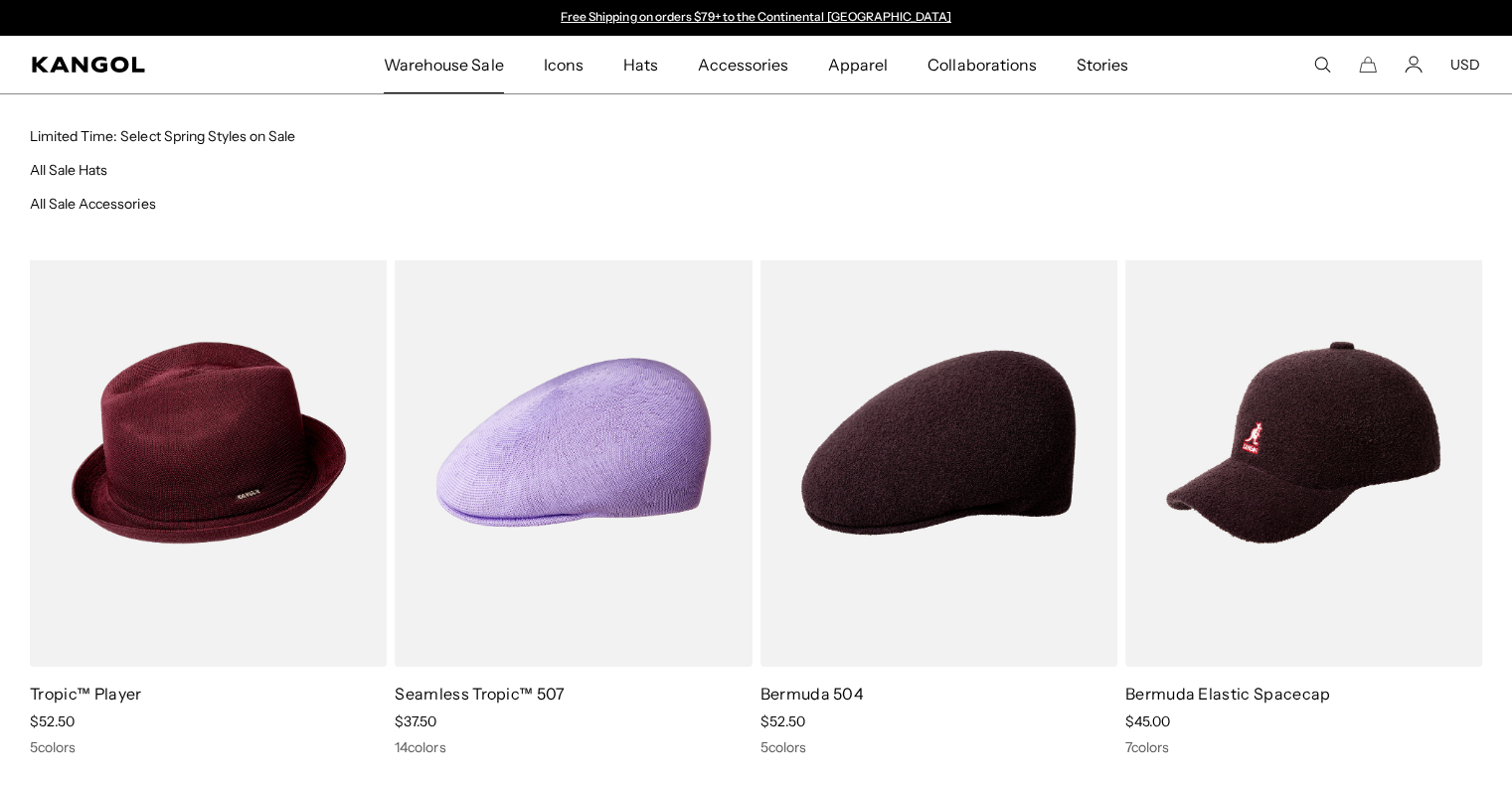 click on "Warehouse Sale" at bounding box center [443, 65] 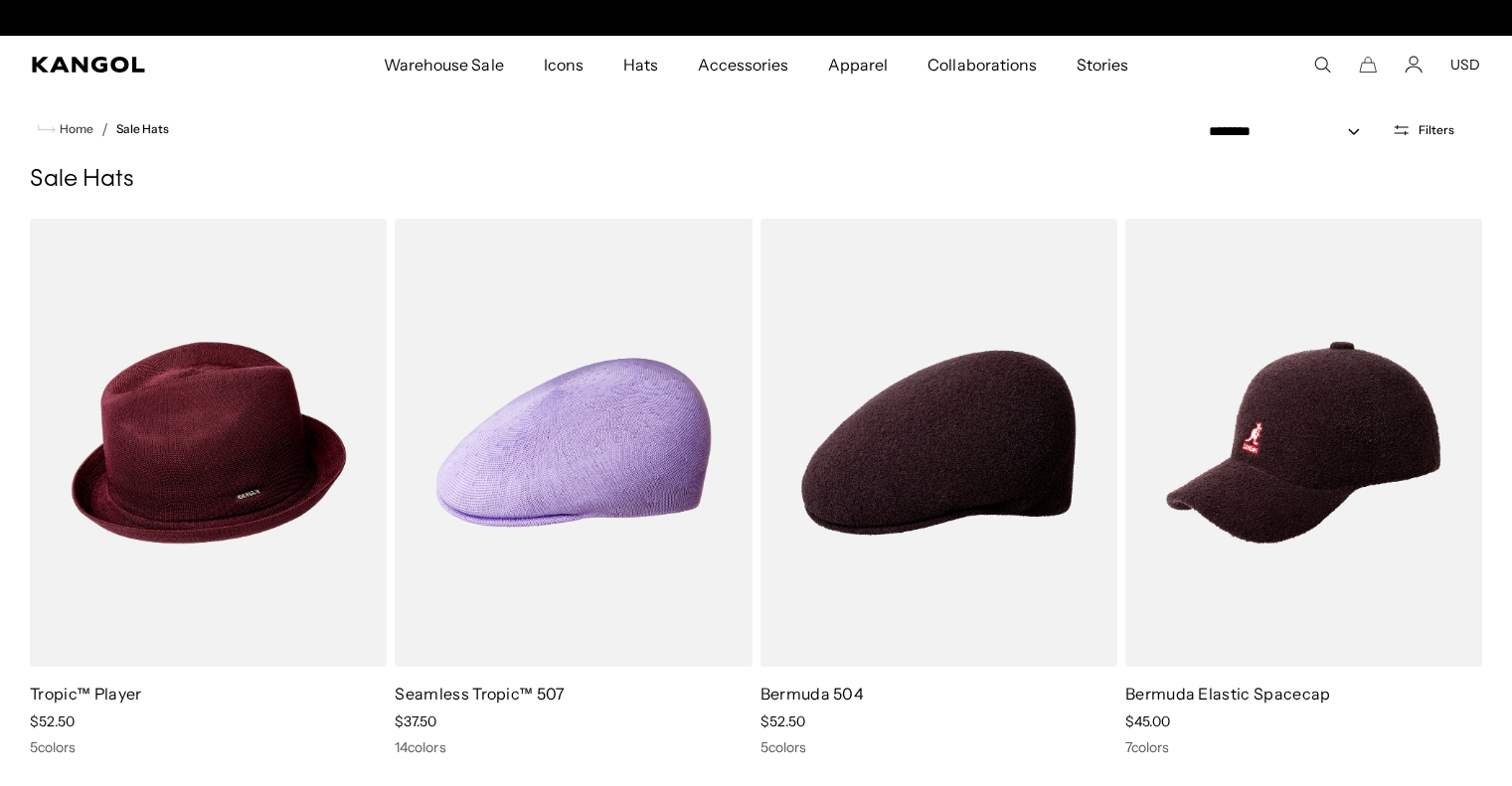 scroll, scrollTop: 0, scrollLeft: 0, axis: both 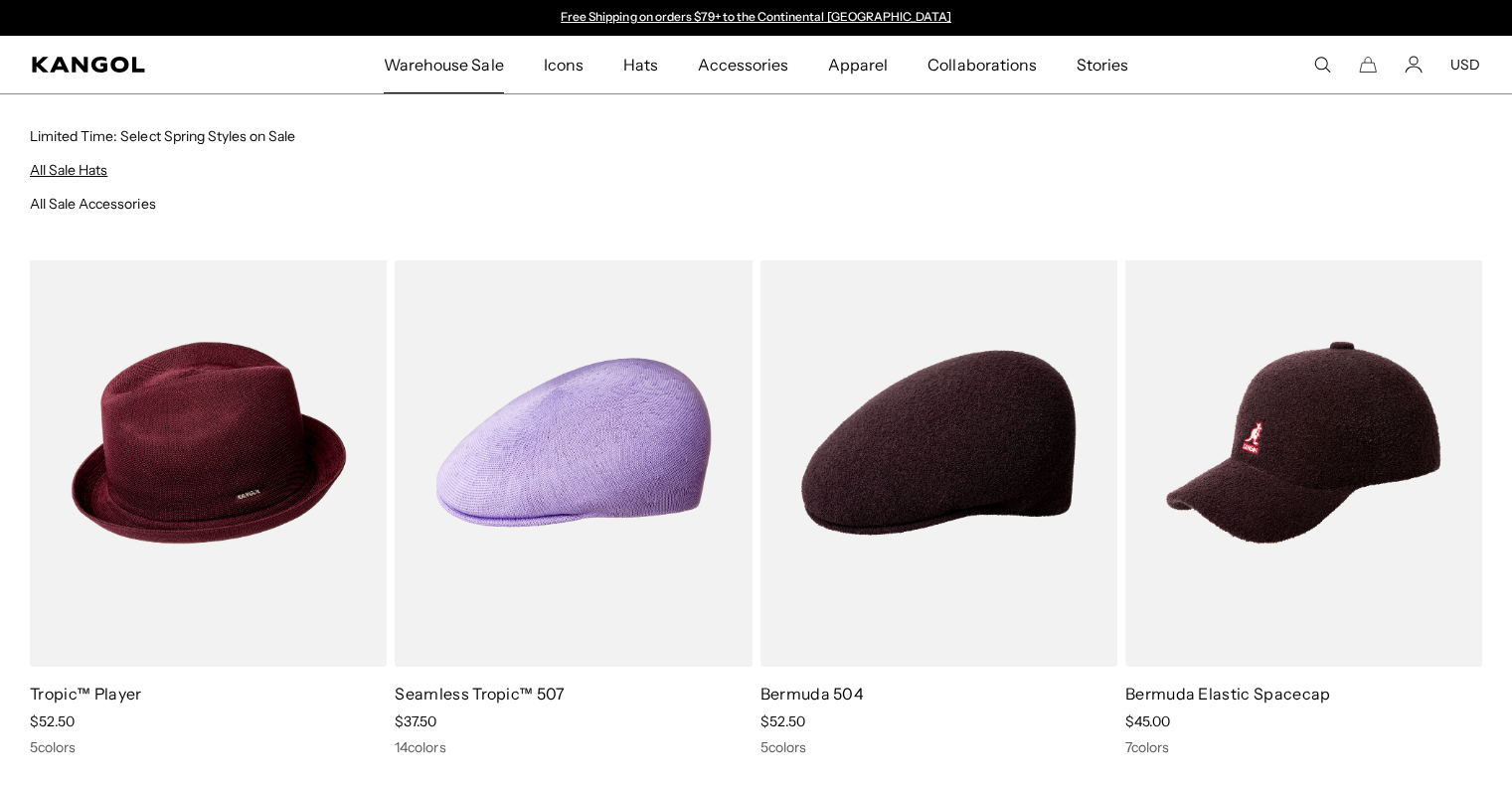 click on "All Sale Hats" at bounding box center (69, 170) 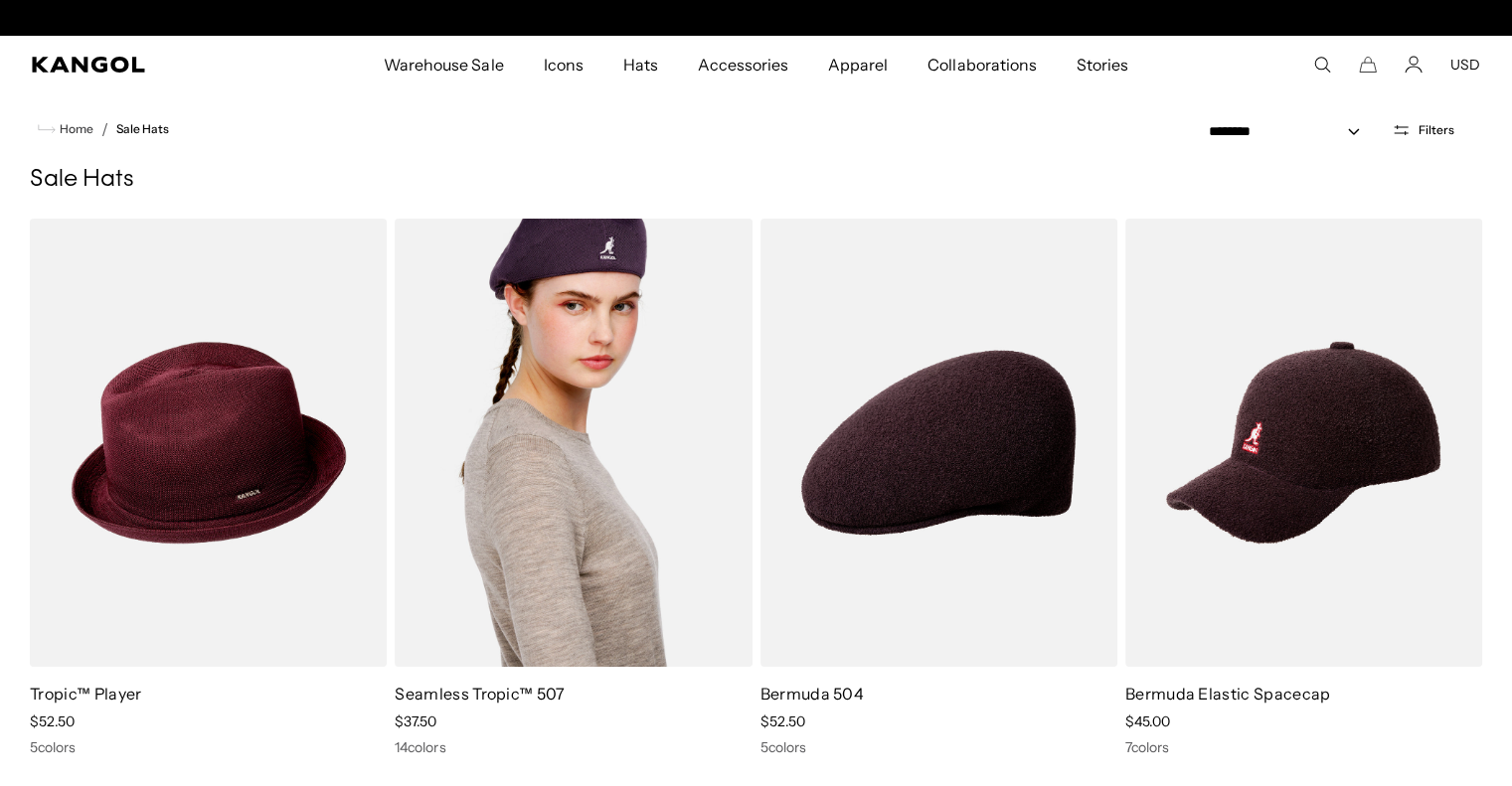 scroll, scrollTop: 0, scrollLeft: 0, axis: both 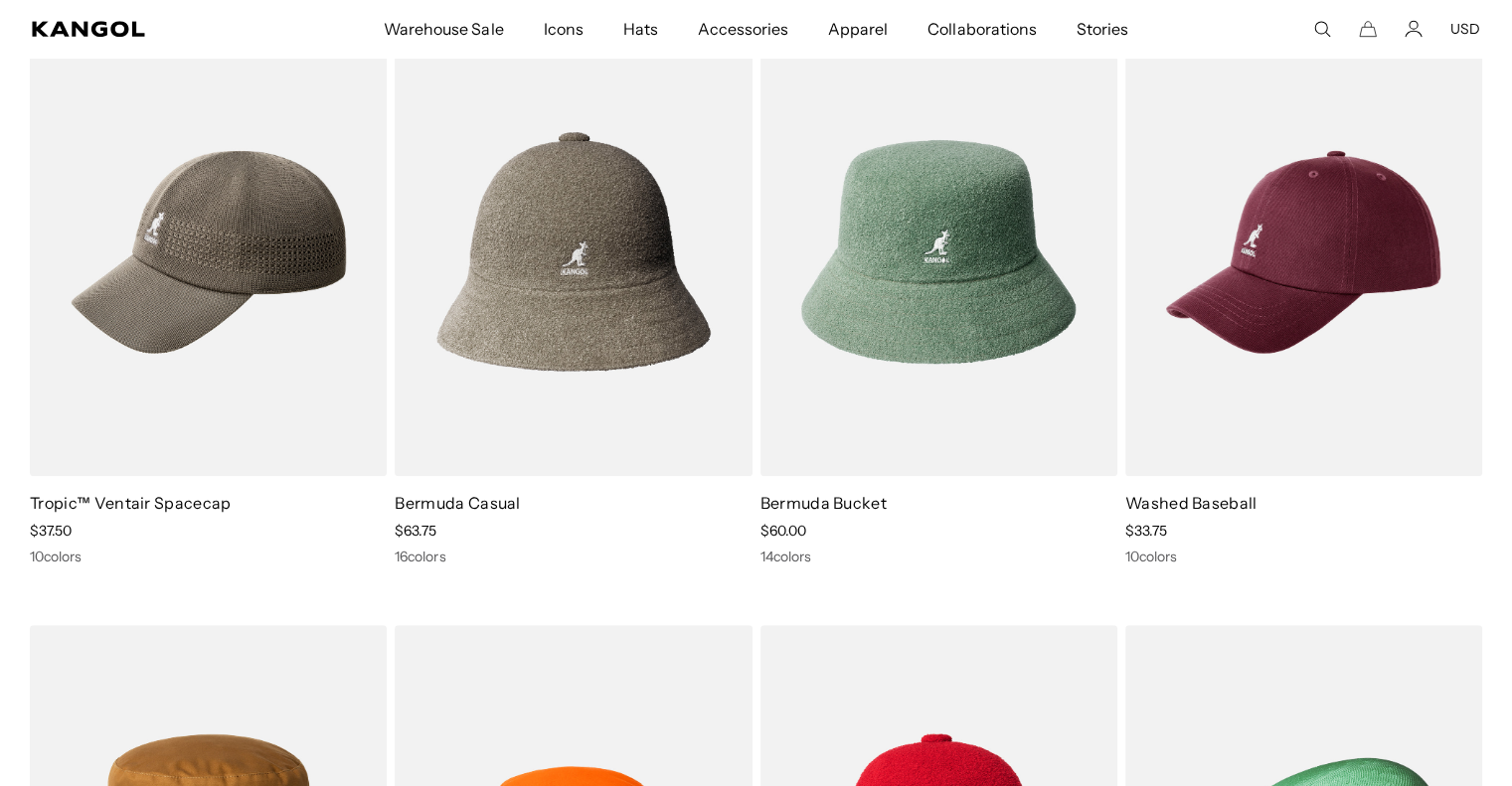 click at bounding box center [0, 0] 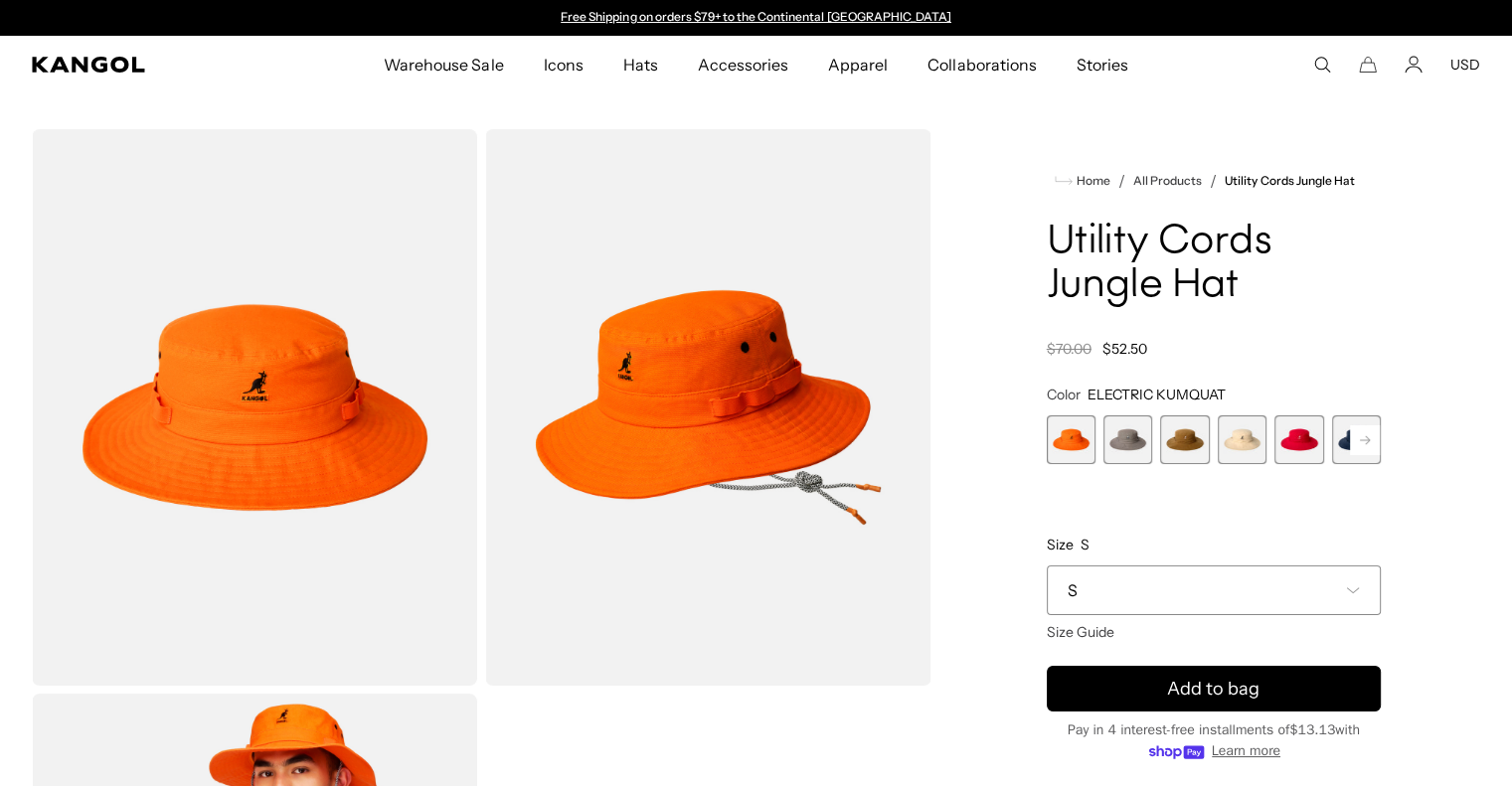 scroll, scrollTop: 0, scrollLeft: 0, axis: both 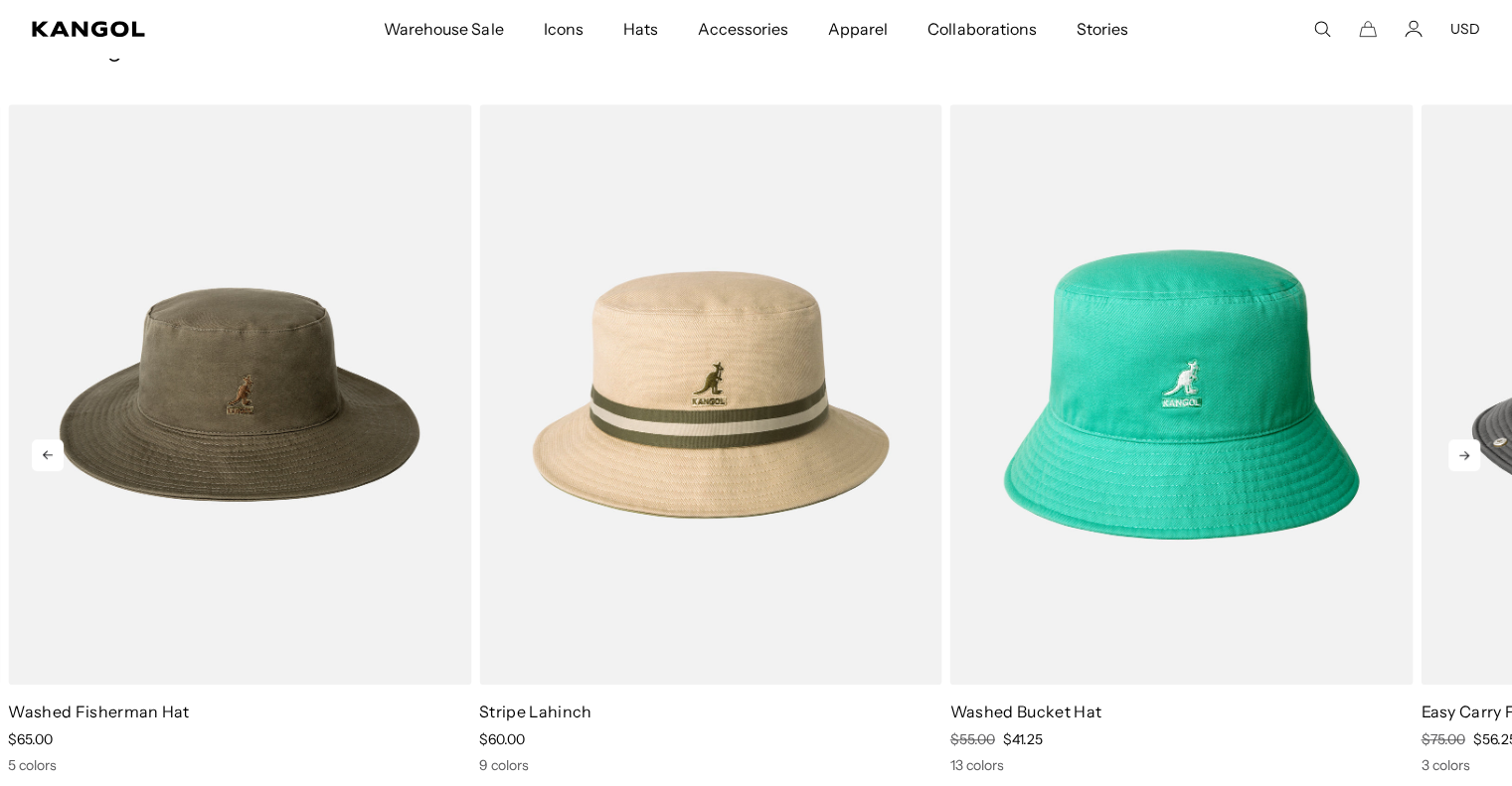 click 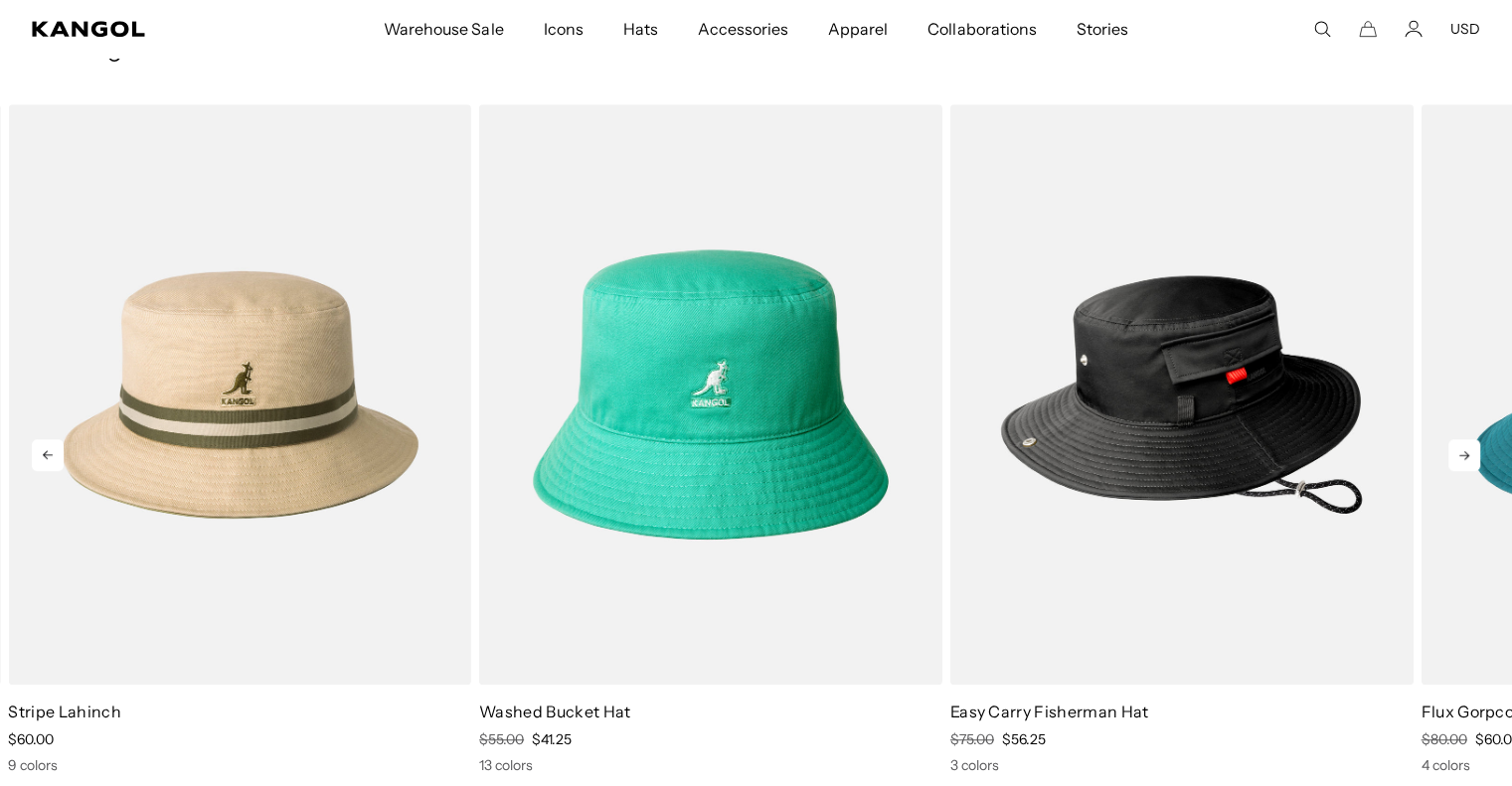 scroll, scrollTop: 0, scrollLeft: 0, axis: both 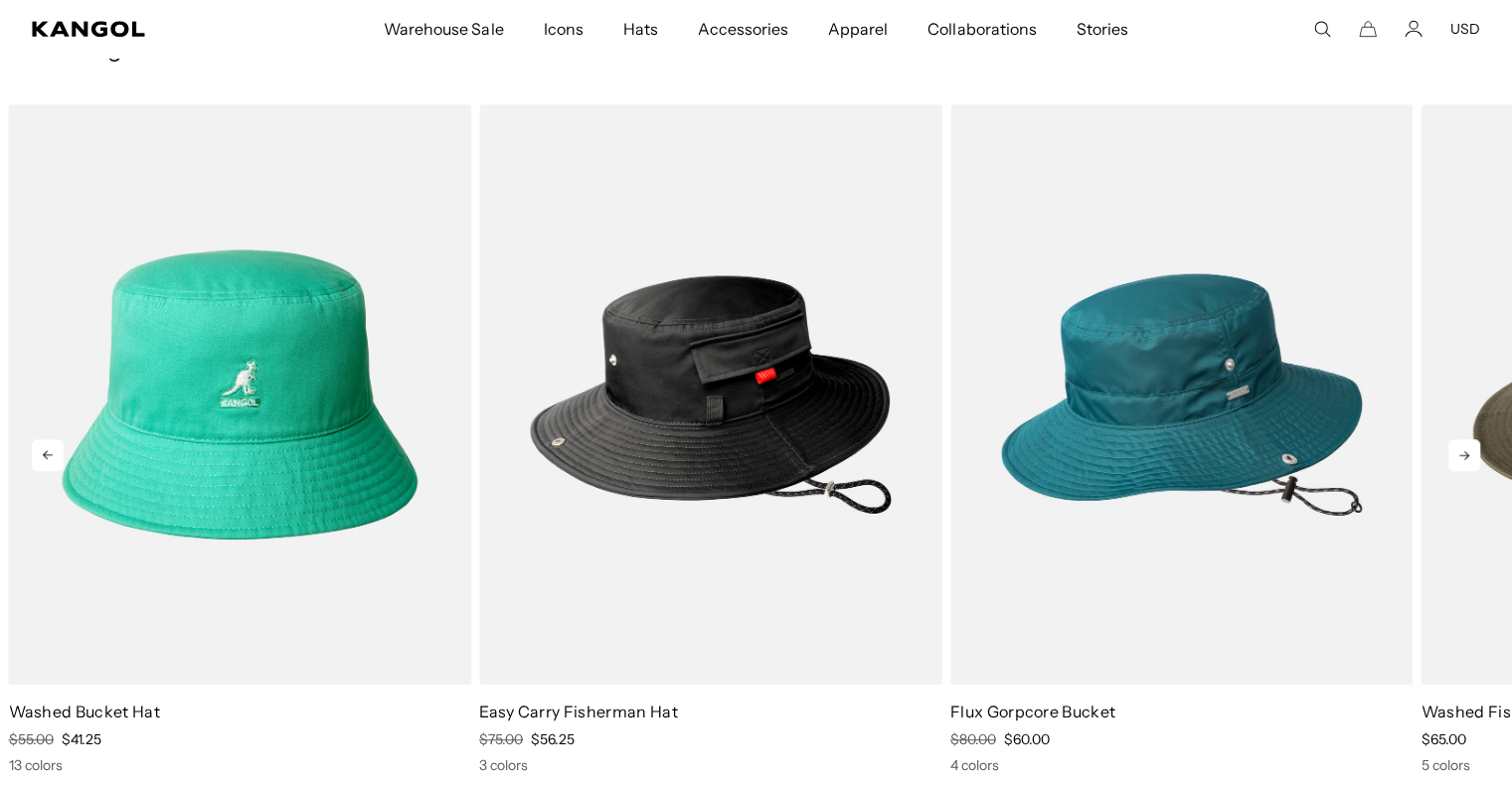 click 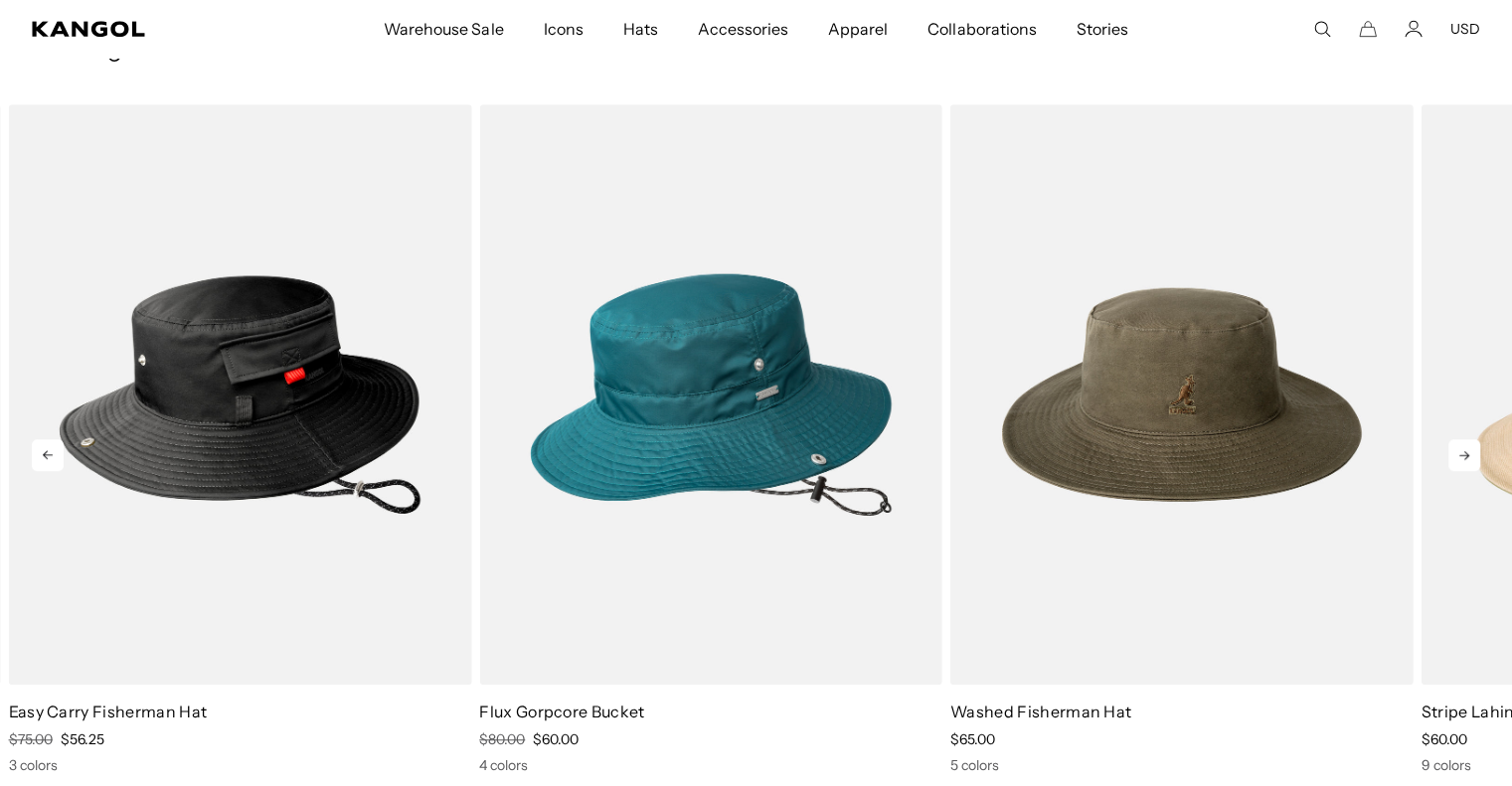 click 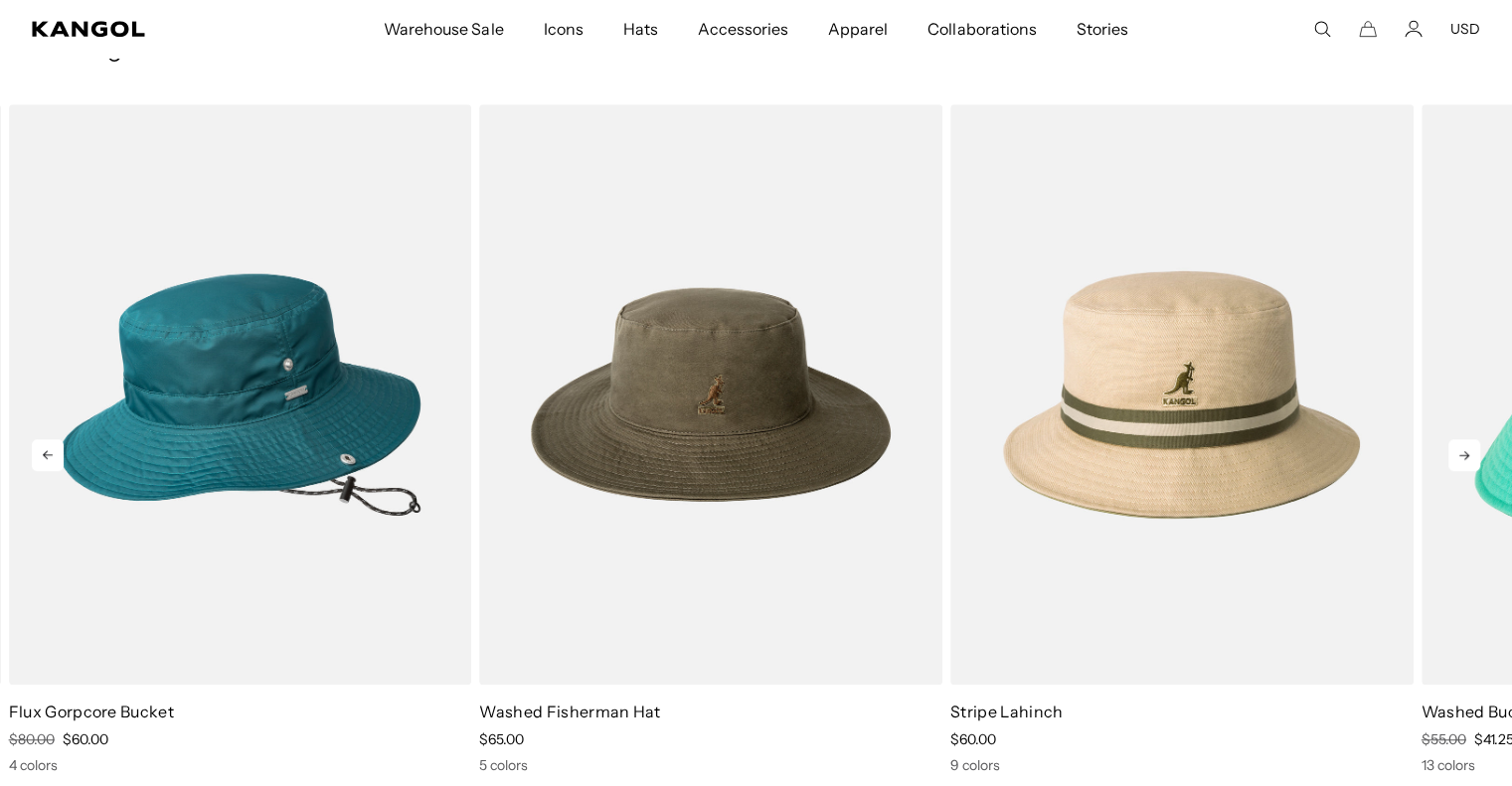 click 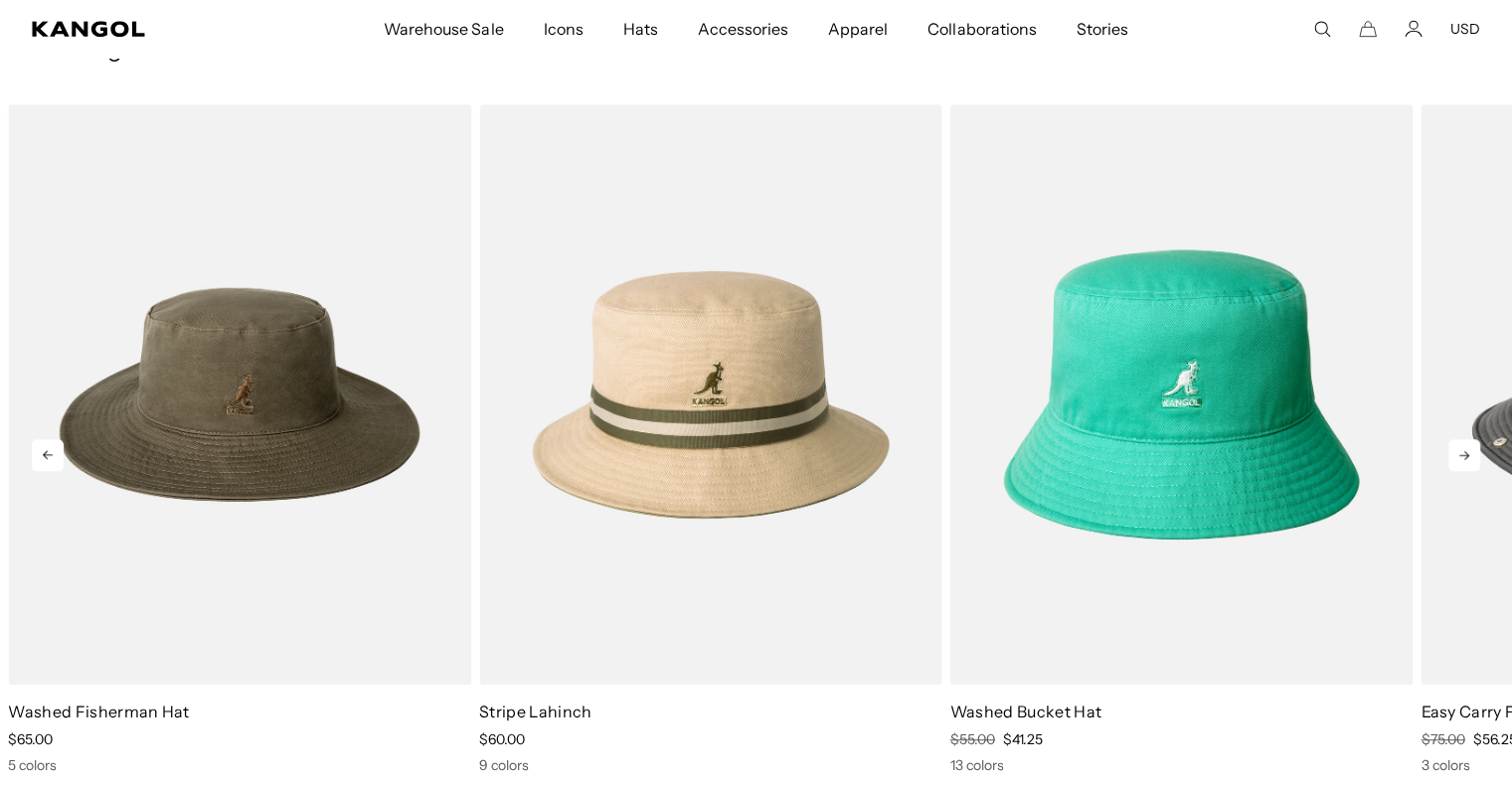 click 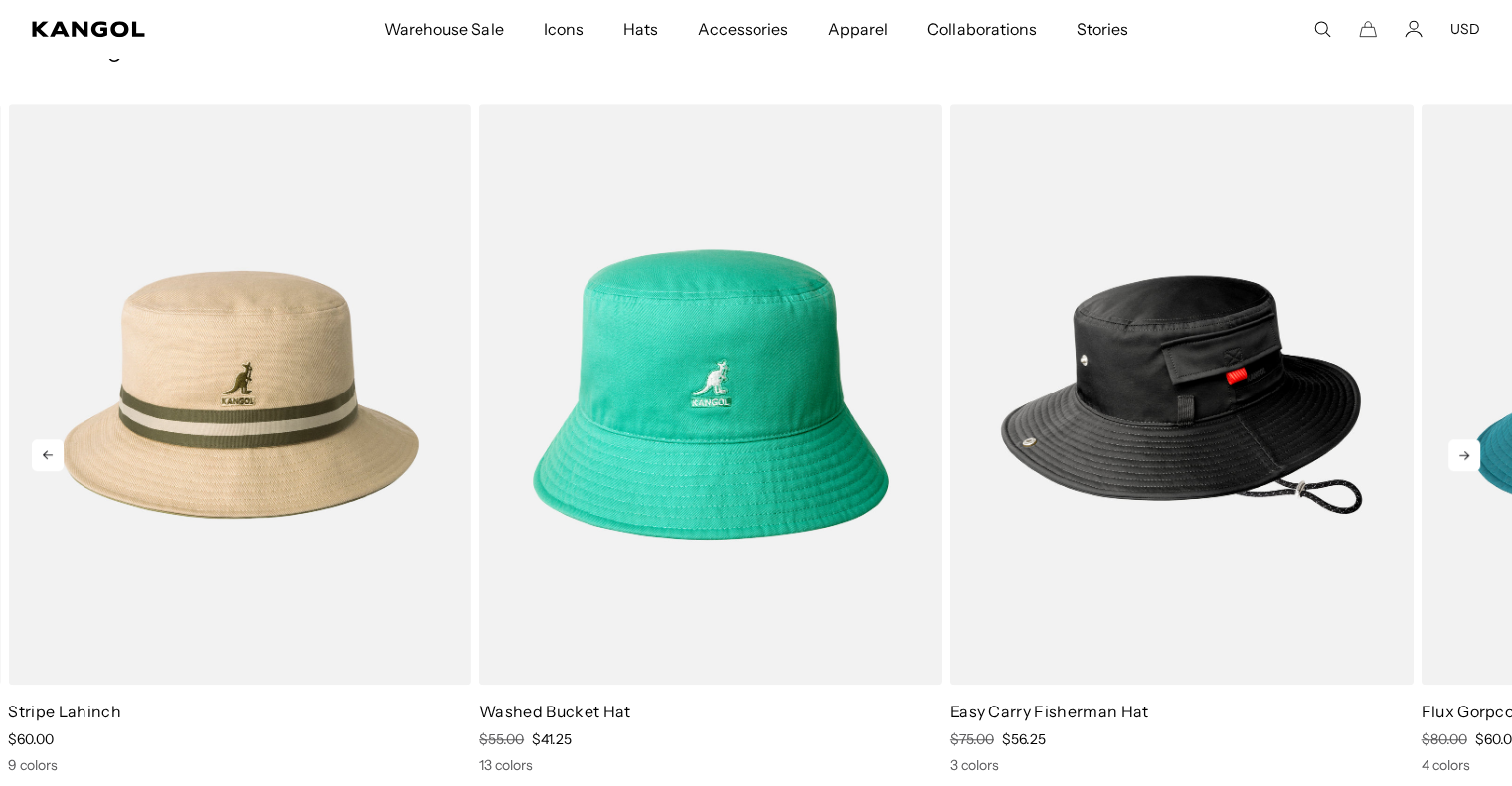scroll, scrollTop: 0, scrollLeft: 0, axis: both 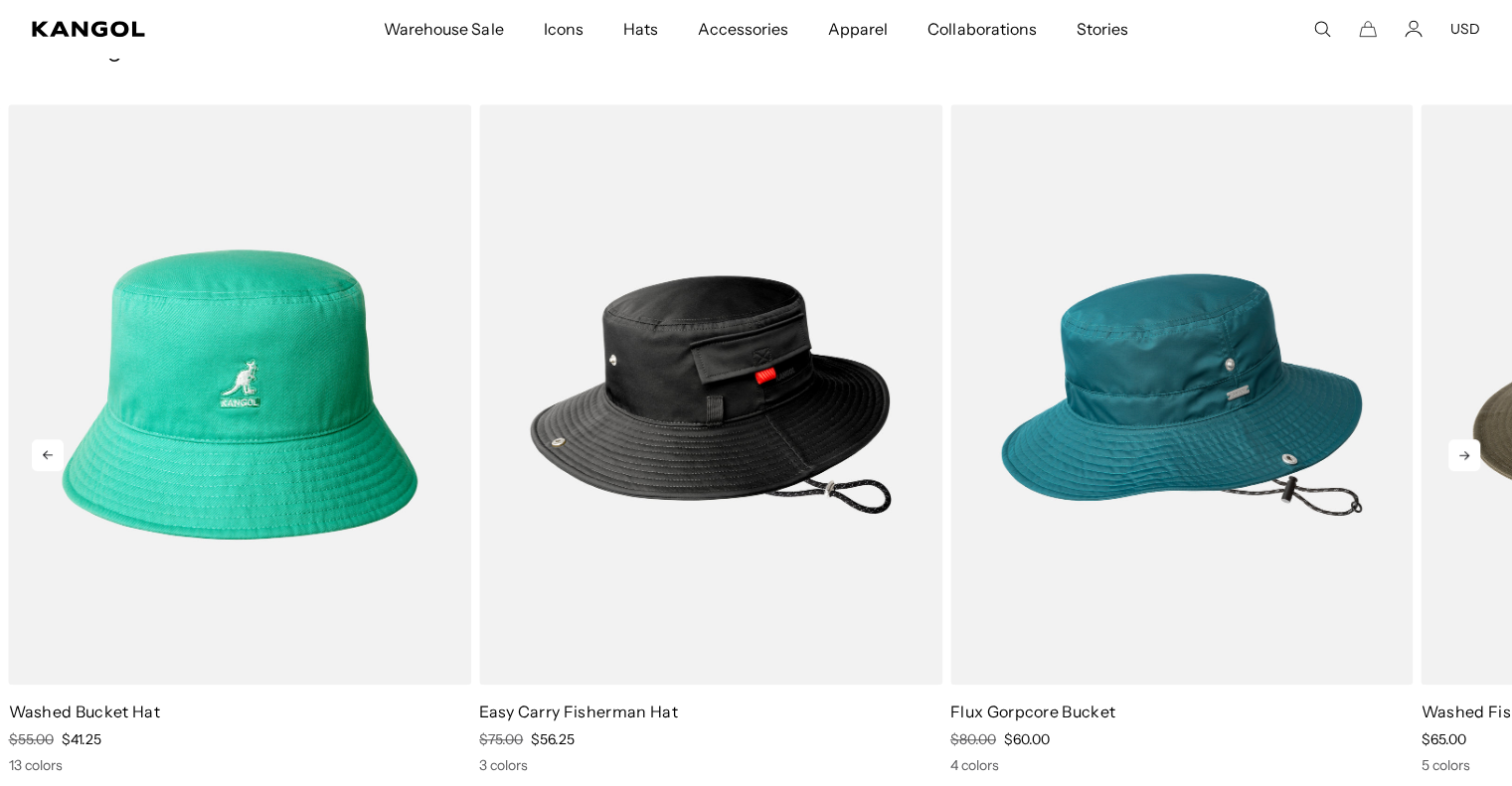 click 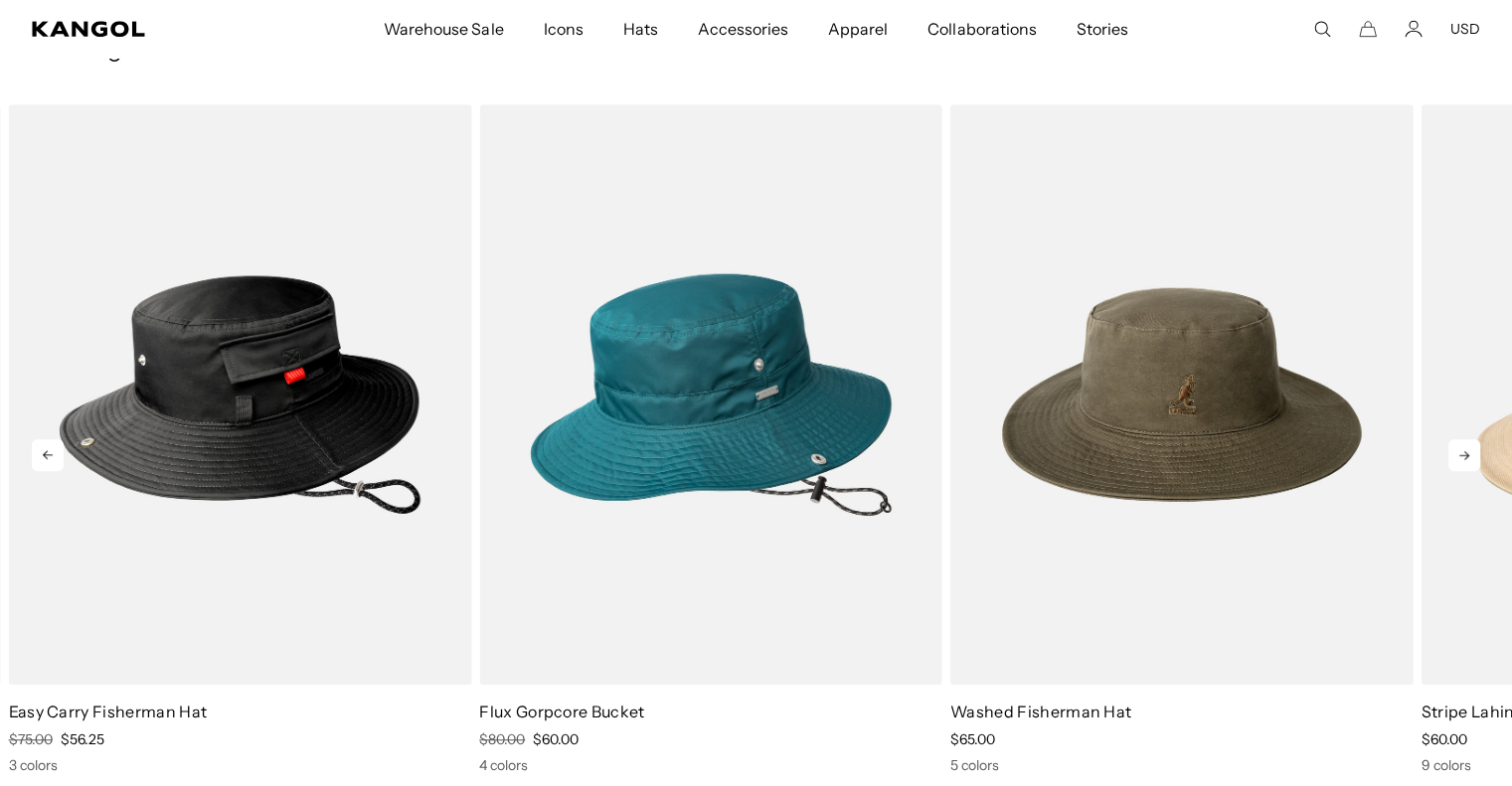 click 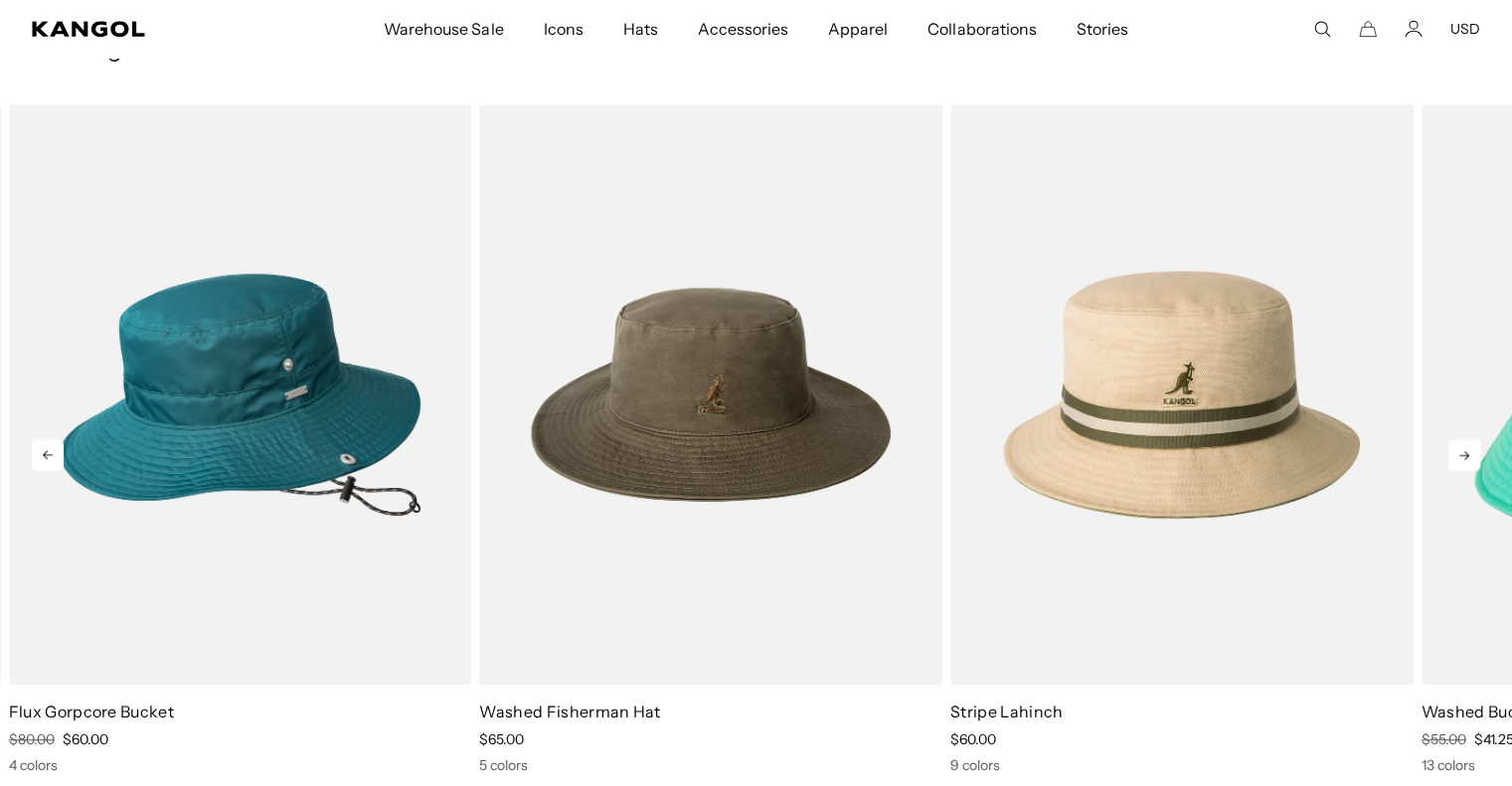 click 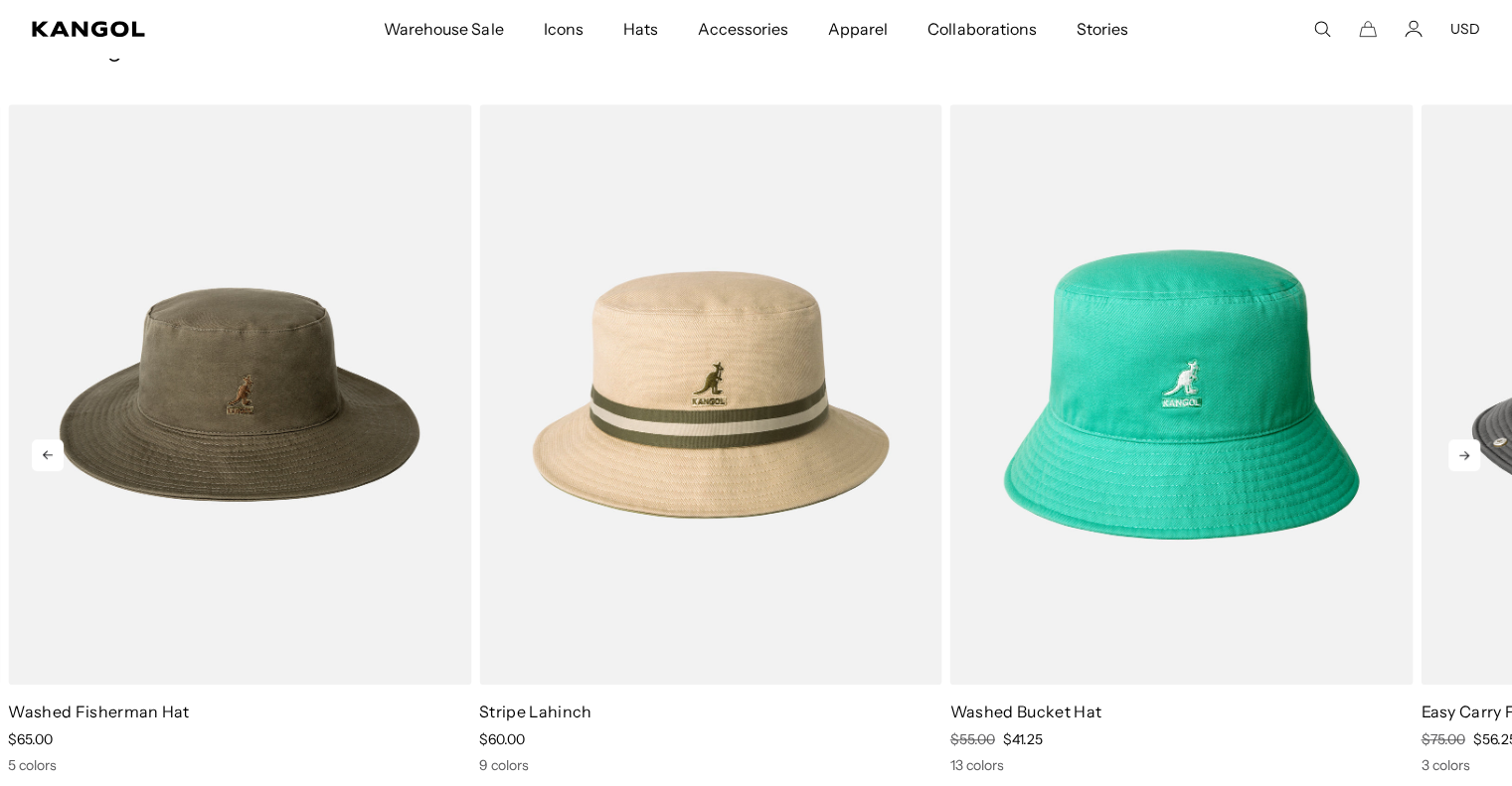 click 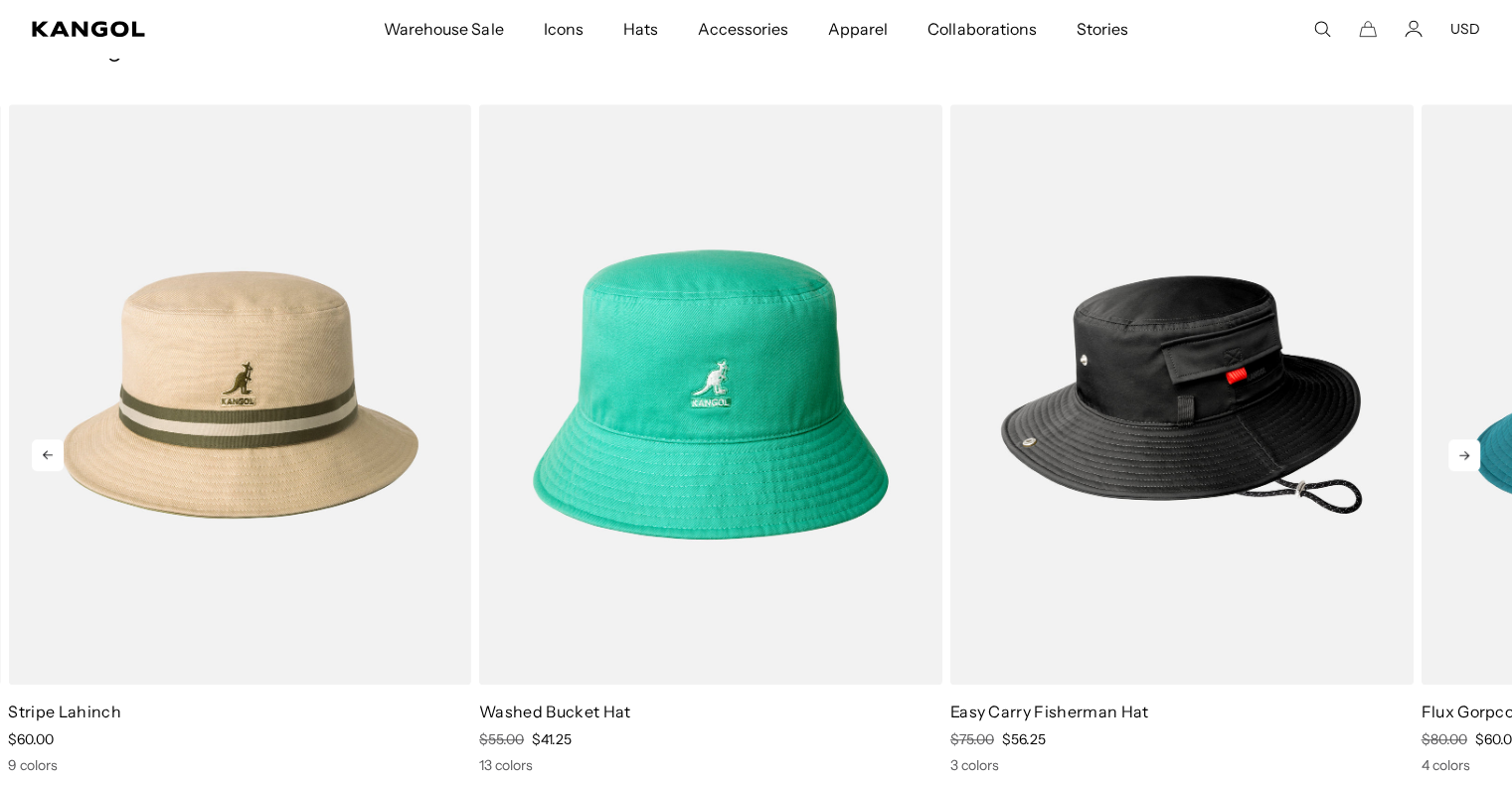 scroll, scrollTop: 0, scrollLeft: 410, axis: horizontal 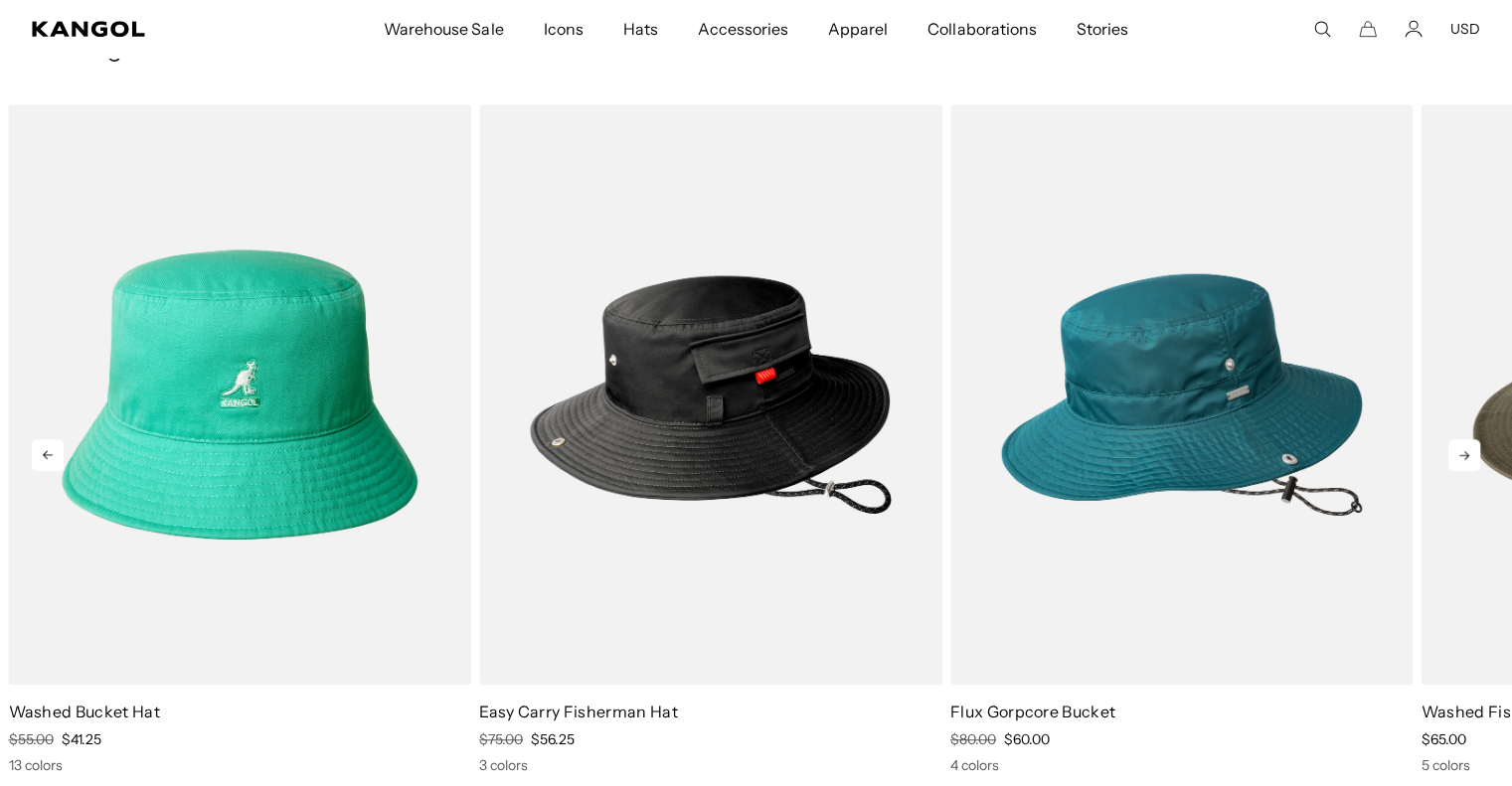 click 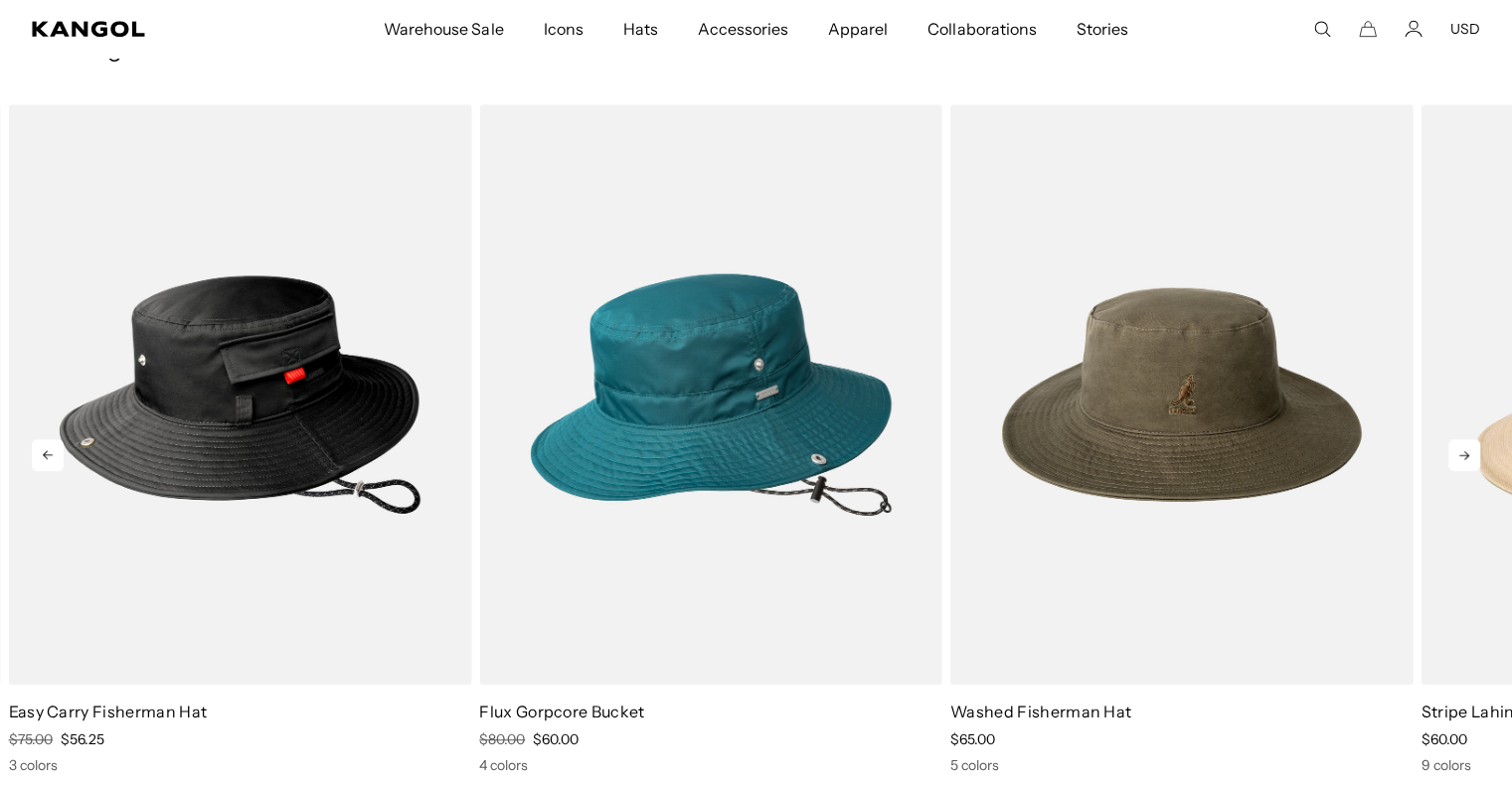 click 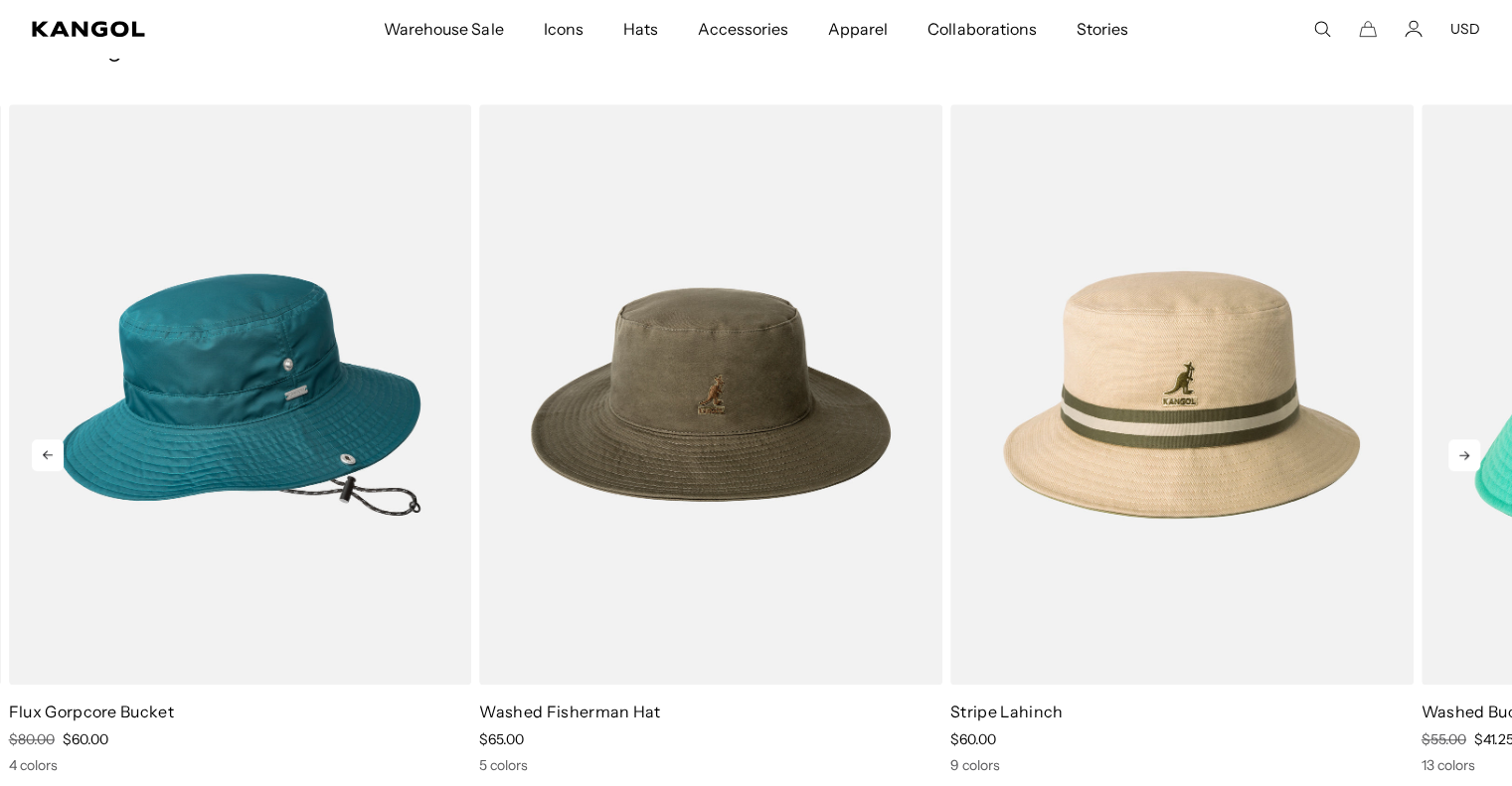 click 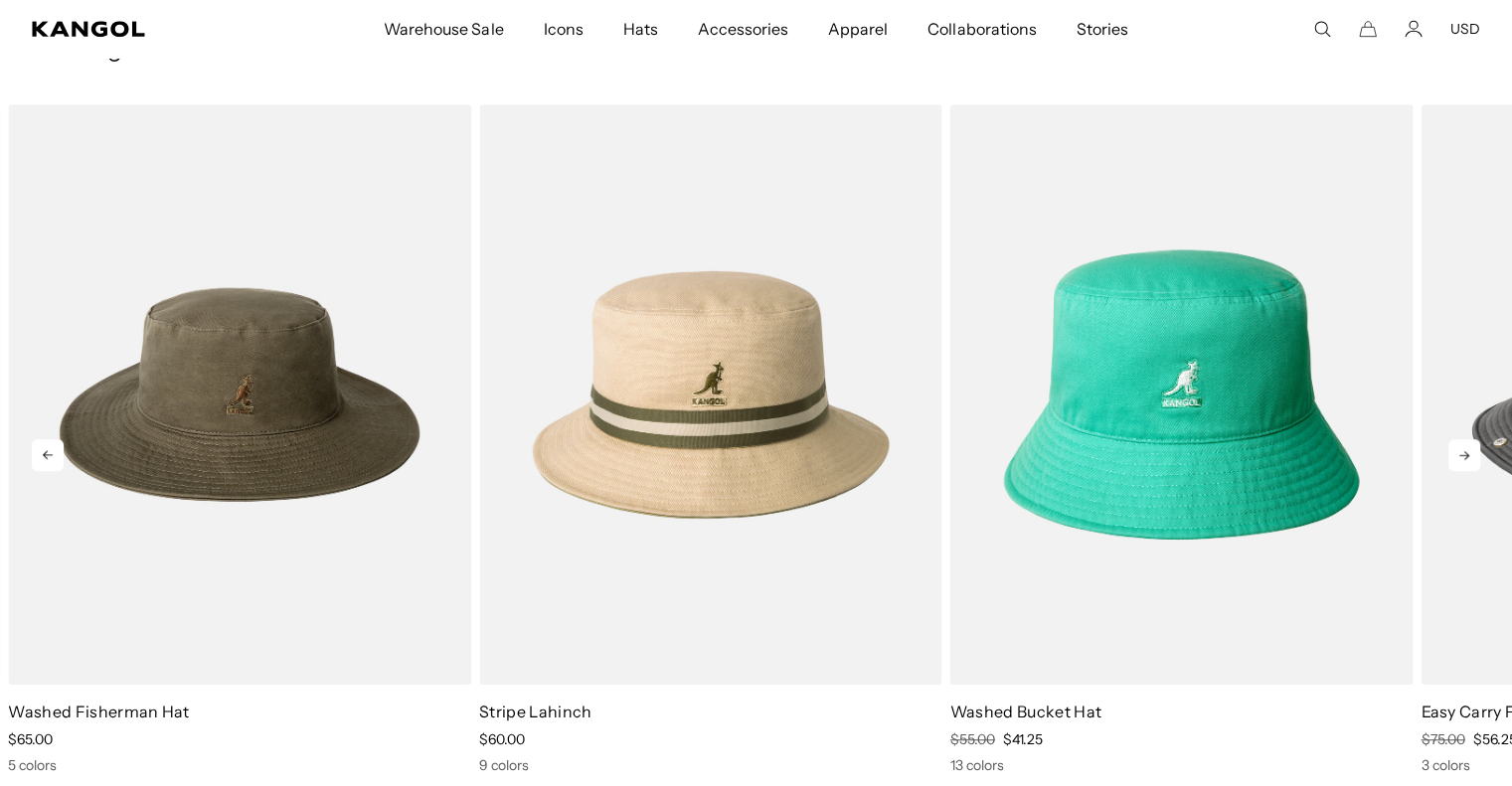 click 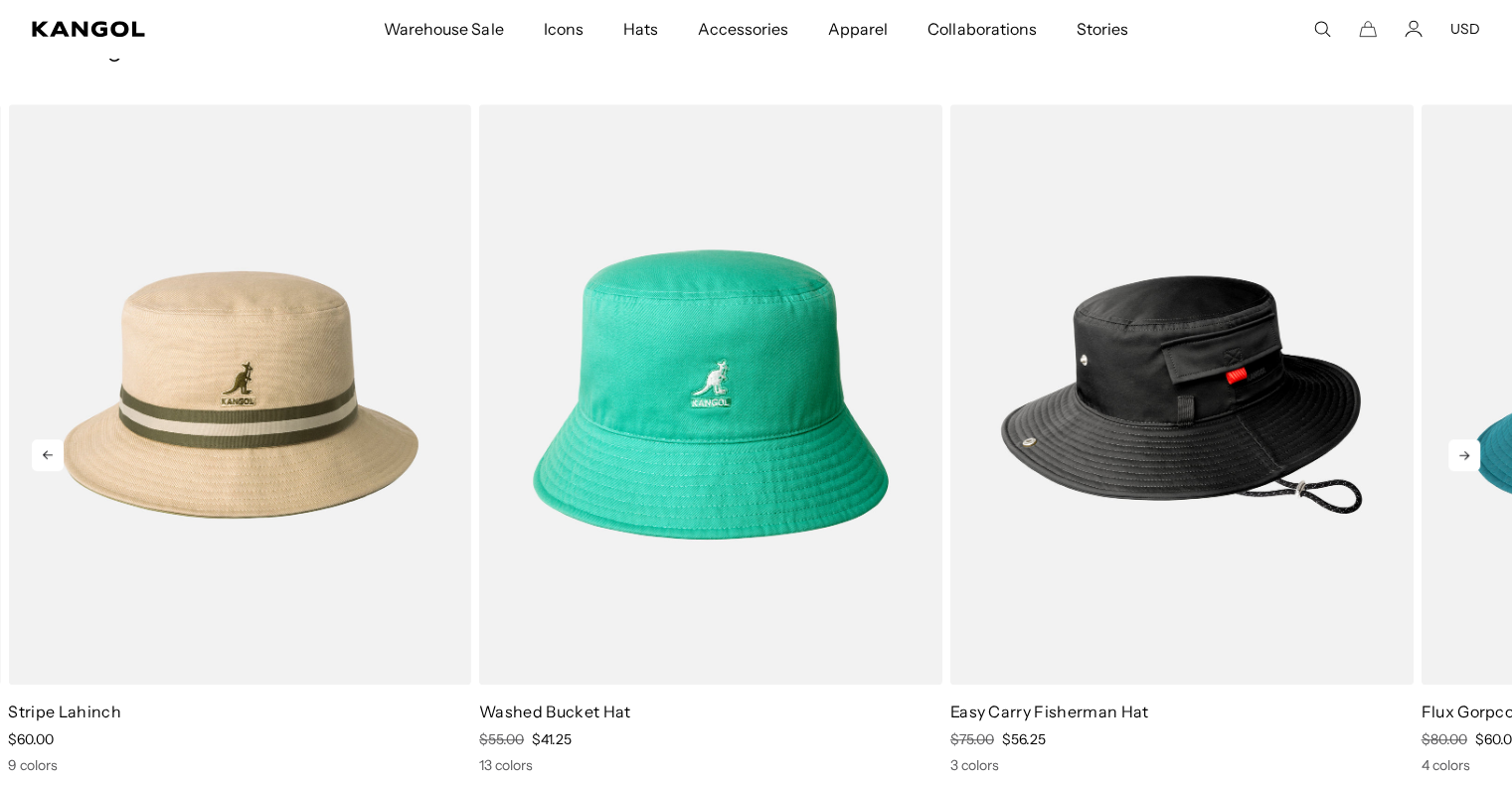 click 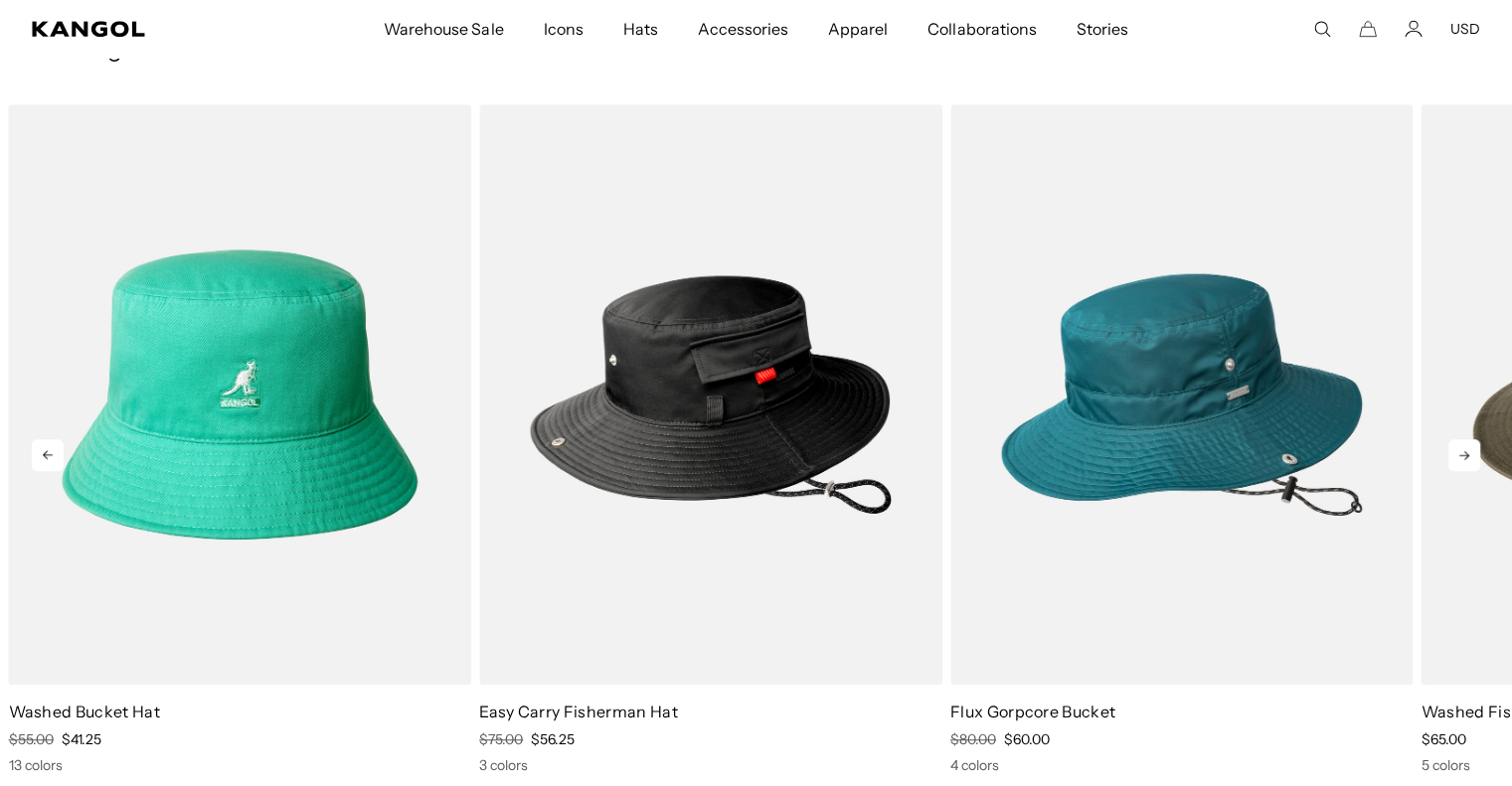 click 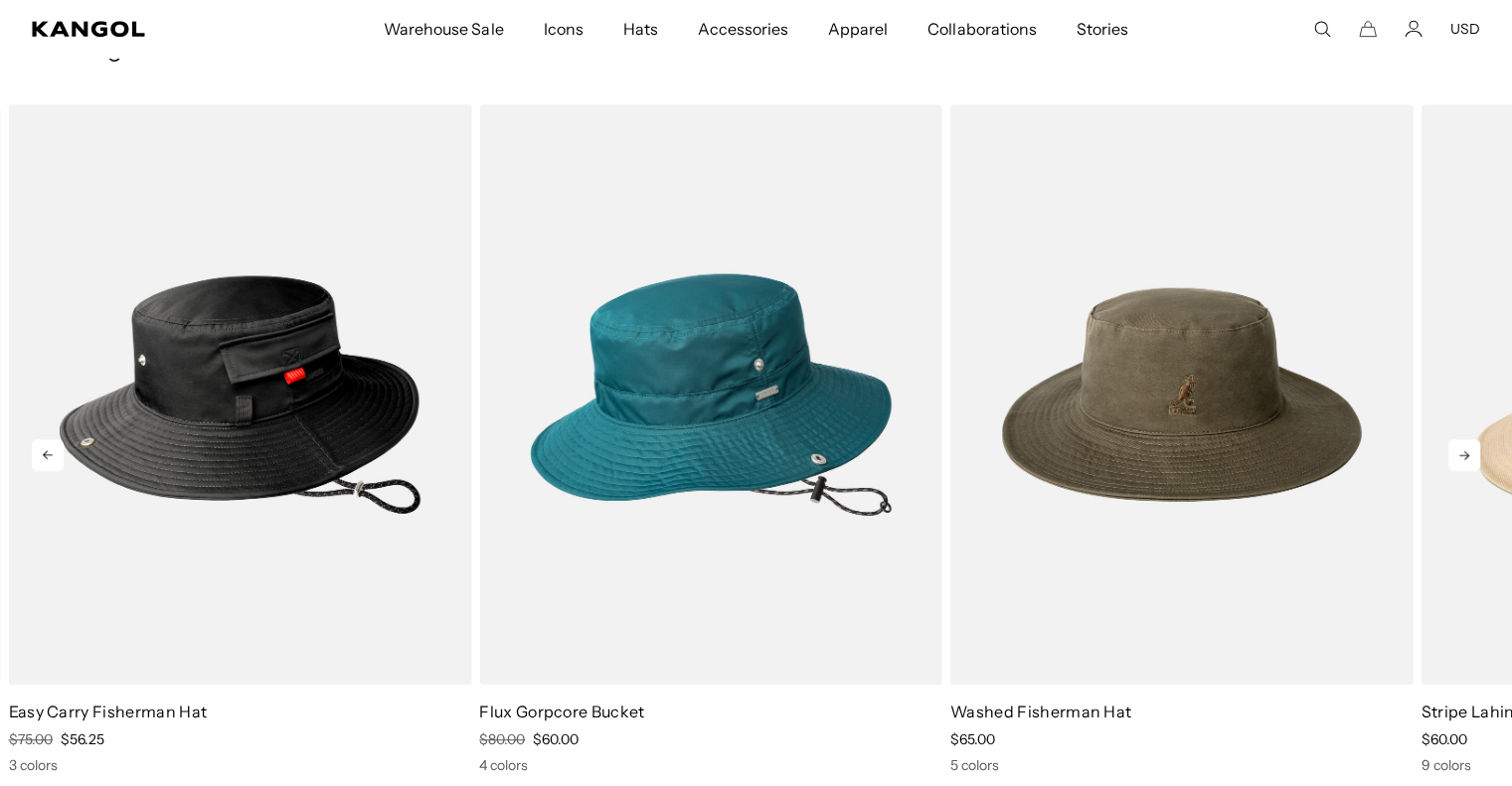click 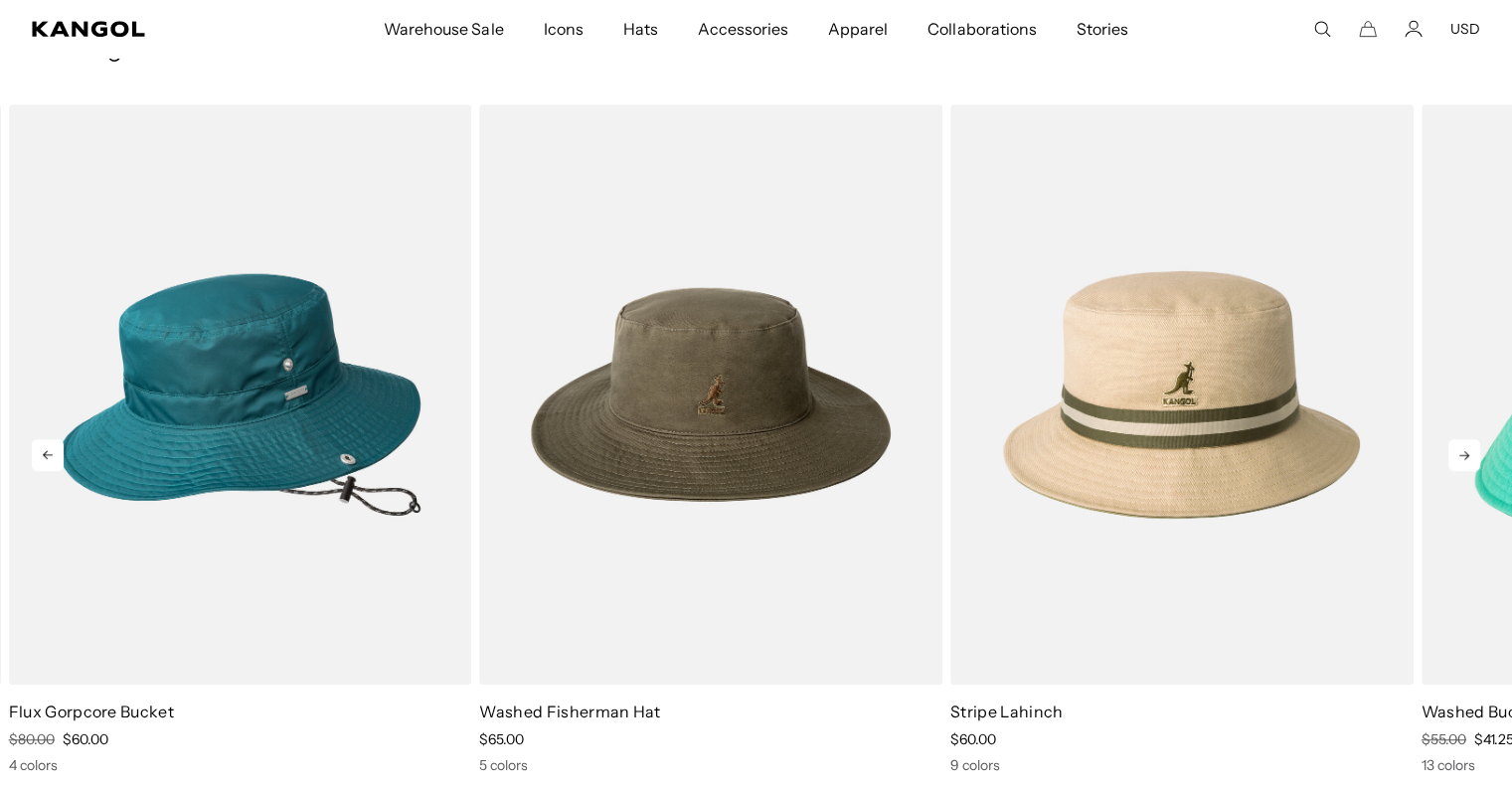 click 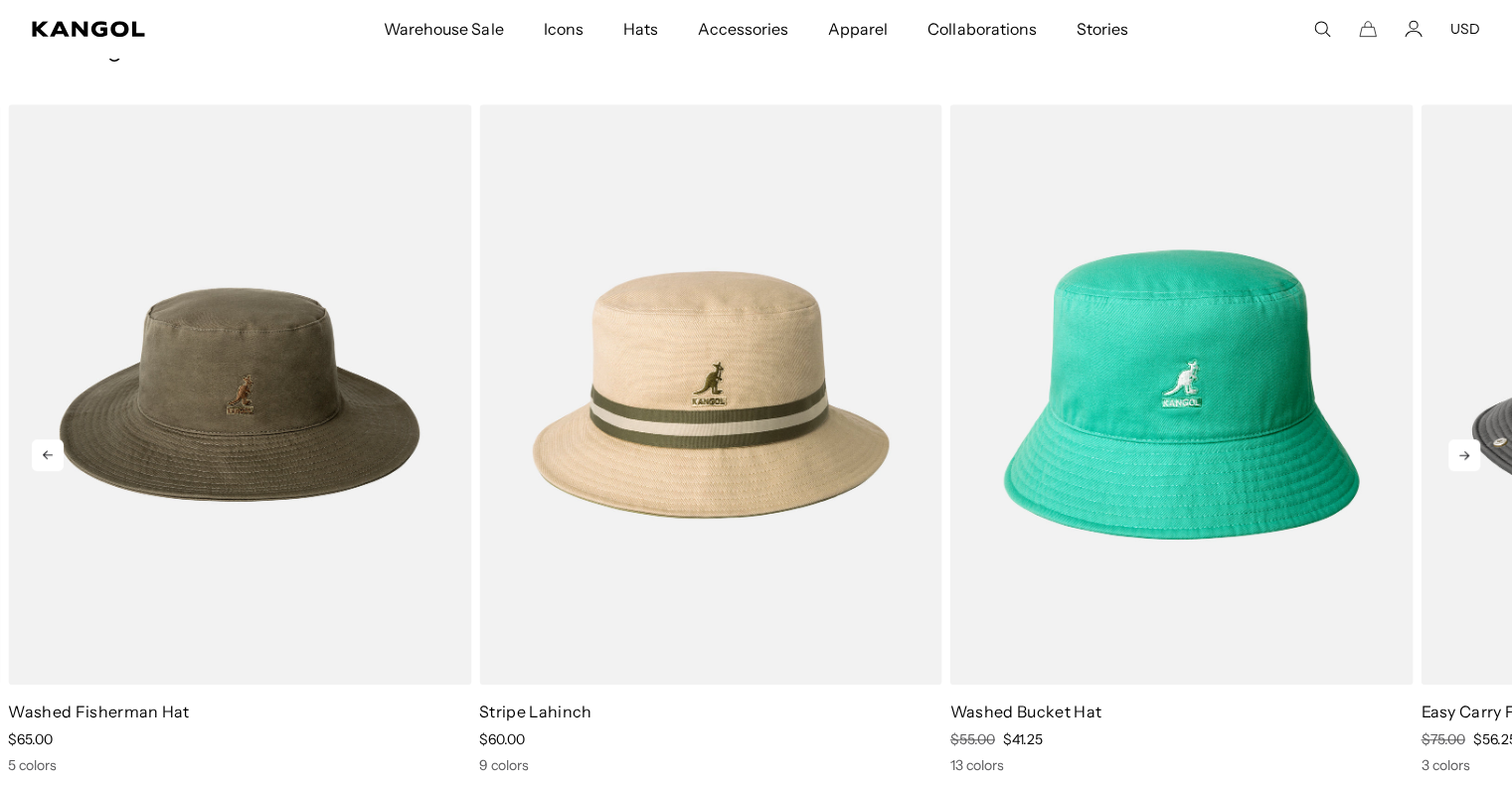 click 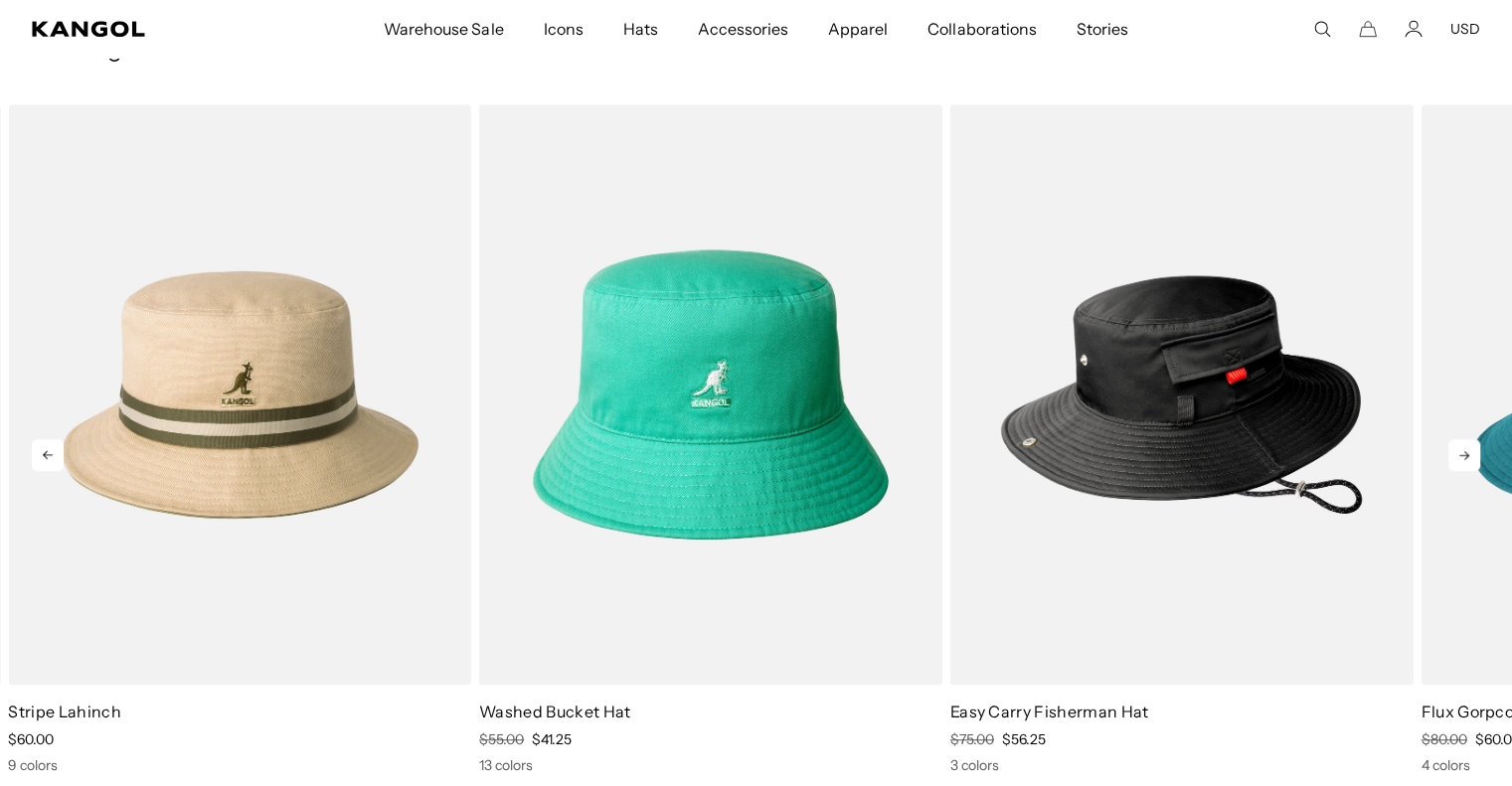 click 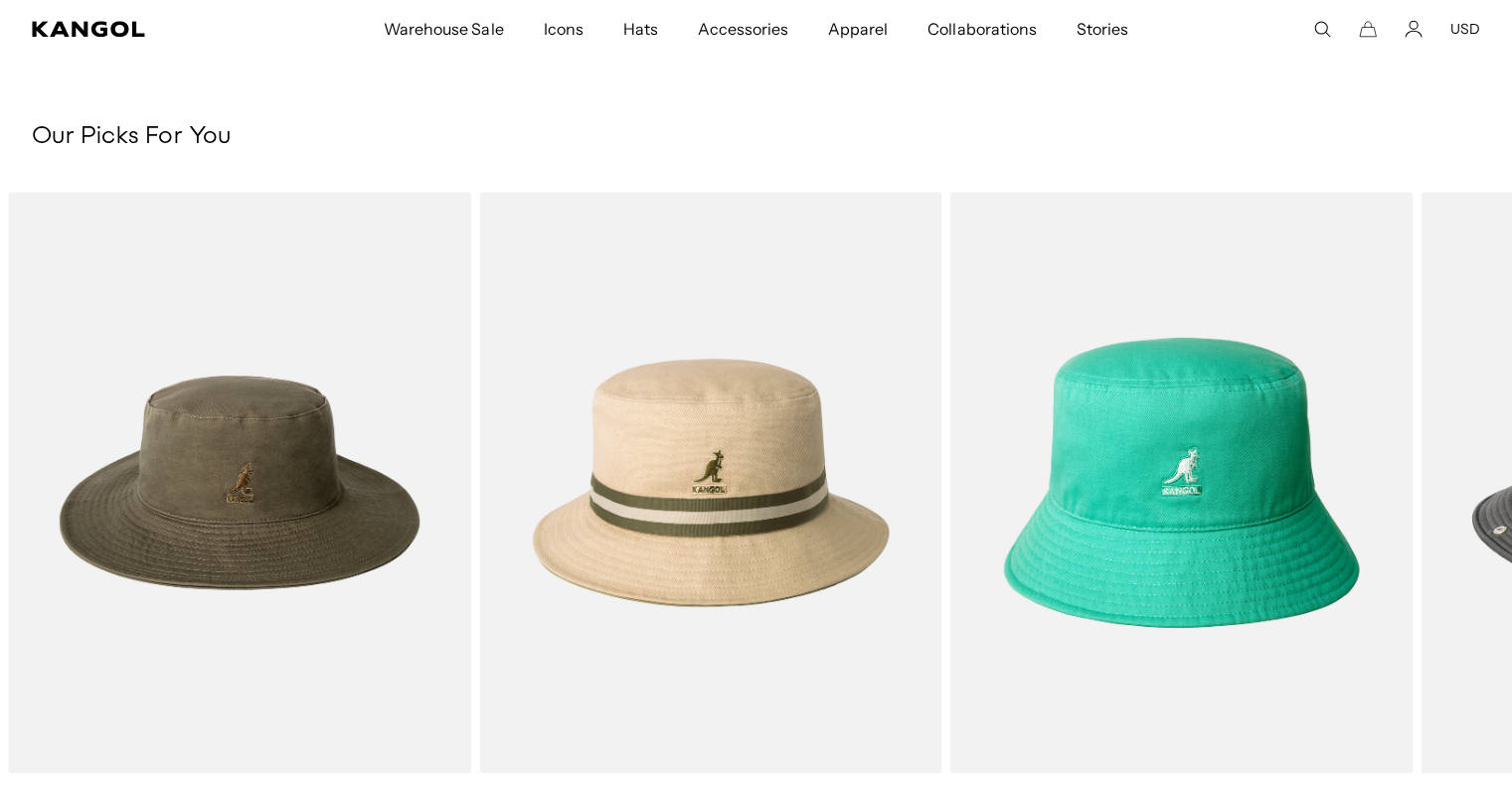 scroll, scrollTop: 2171, scrollLeft: 0, axis: vertical 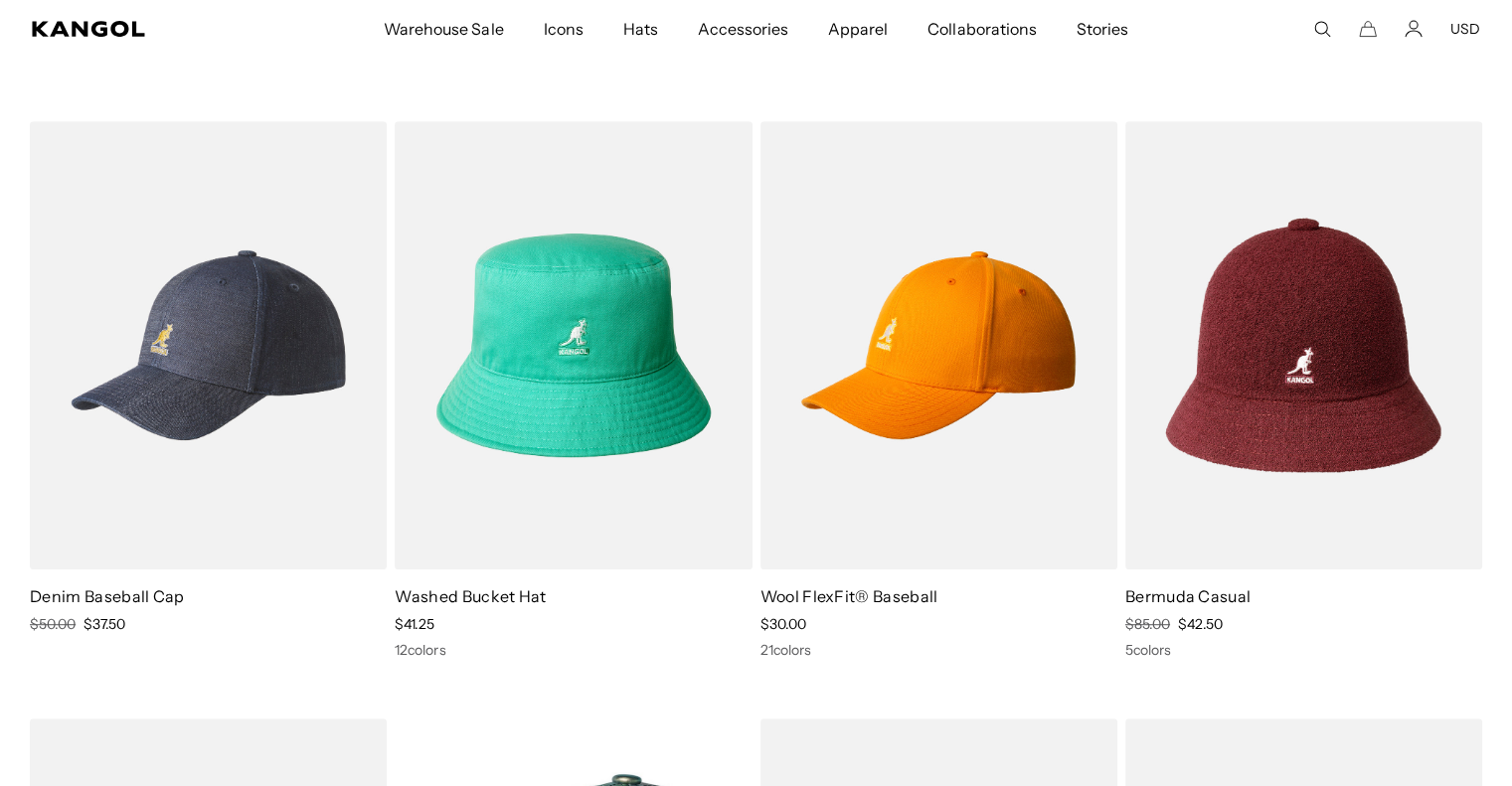 click at bounding box center (1303, 345) 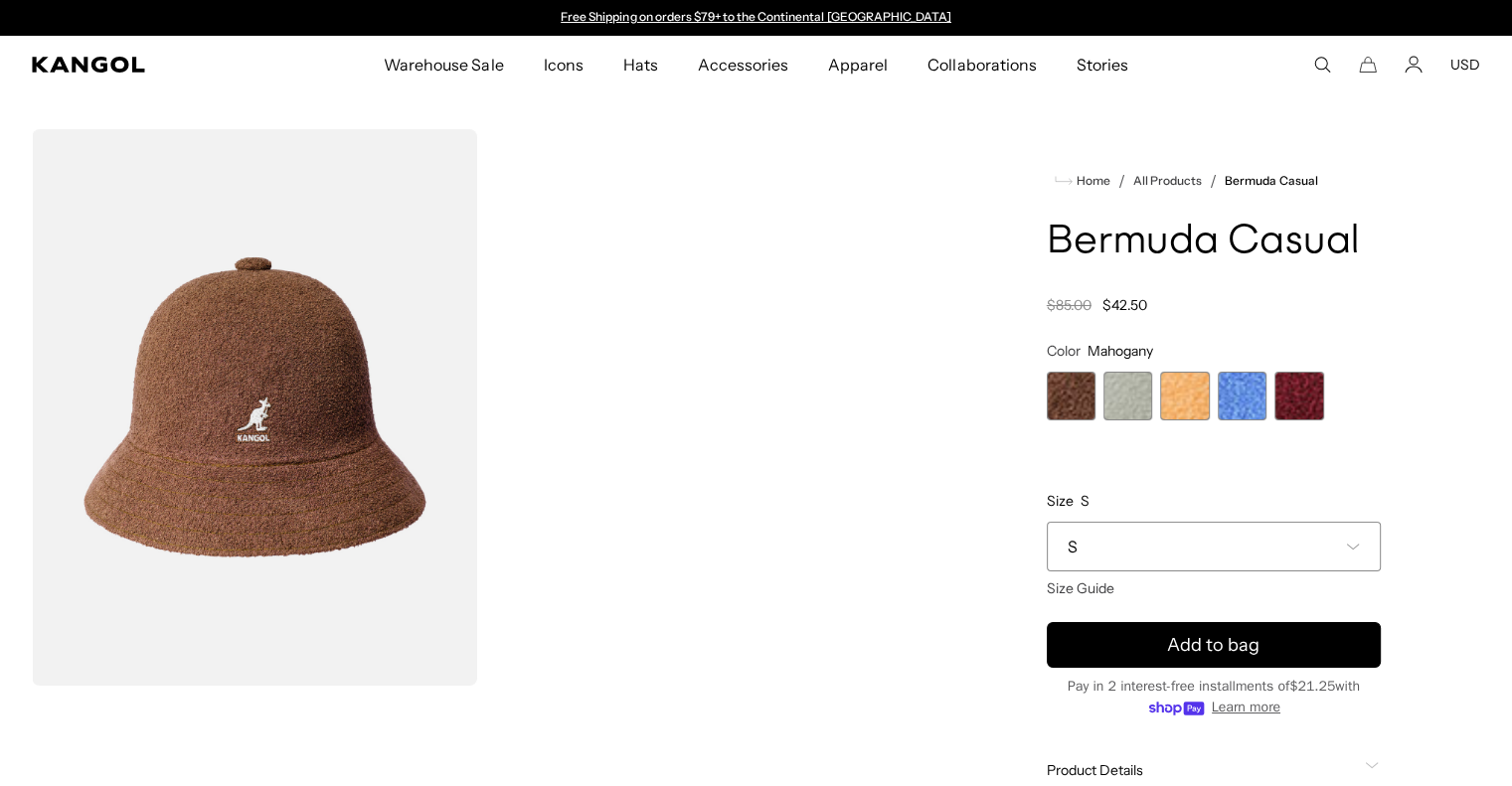 scroll, scrollTop: 0, scrollLeft: 0, axis: both 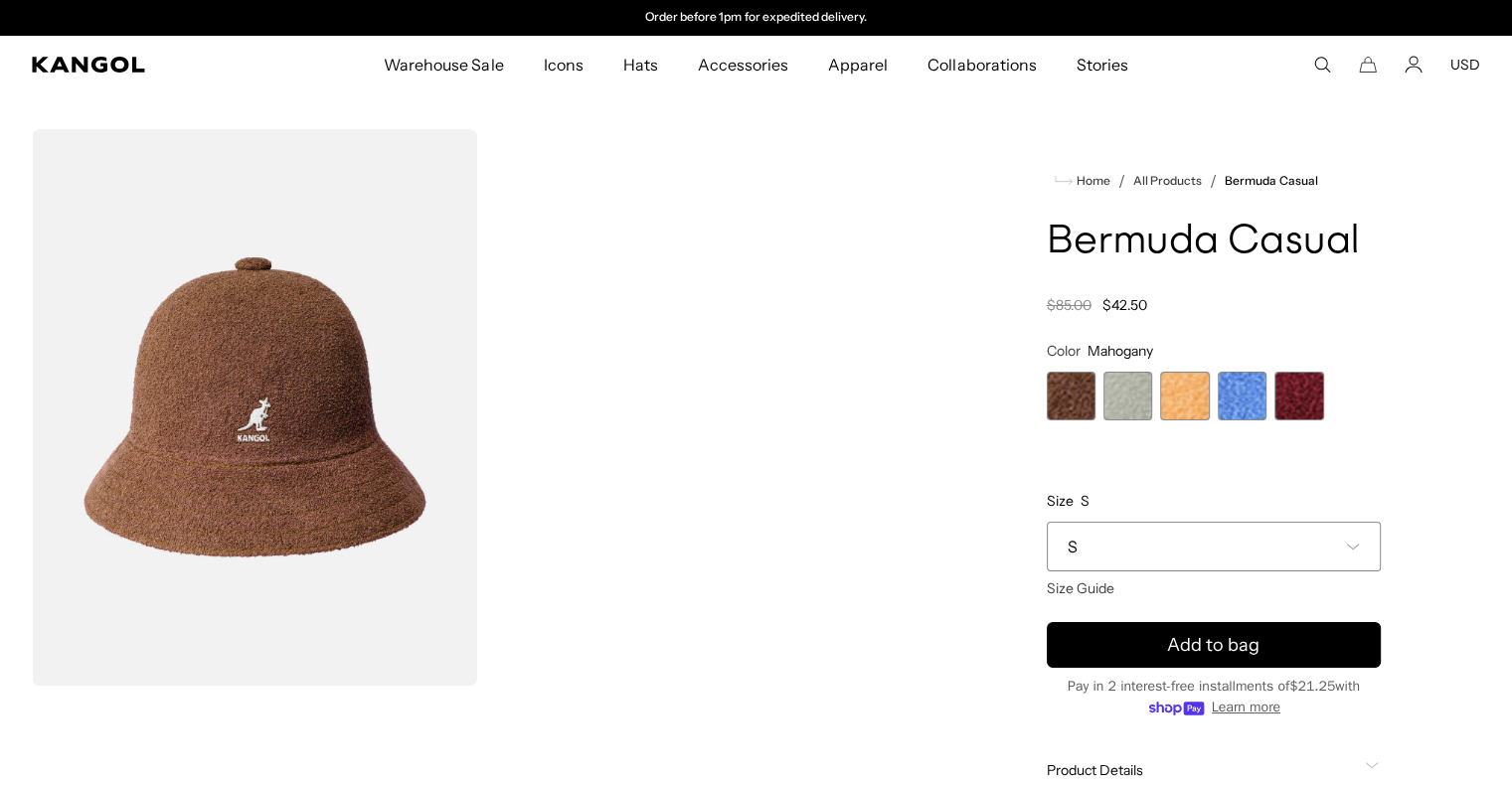 click at bounding box center (1242, 395) 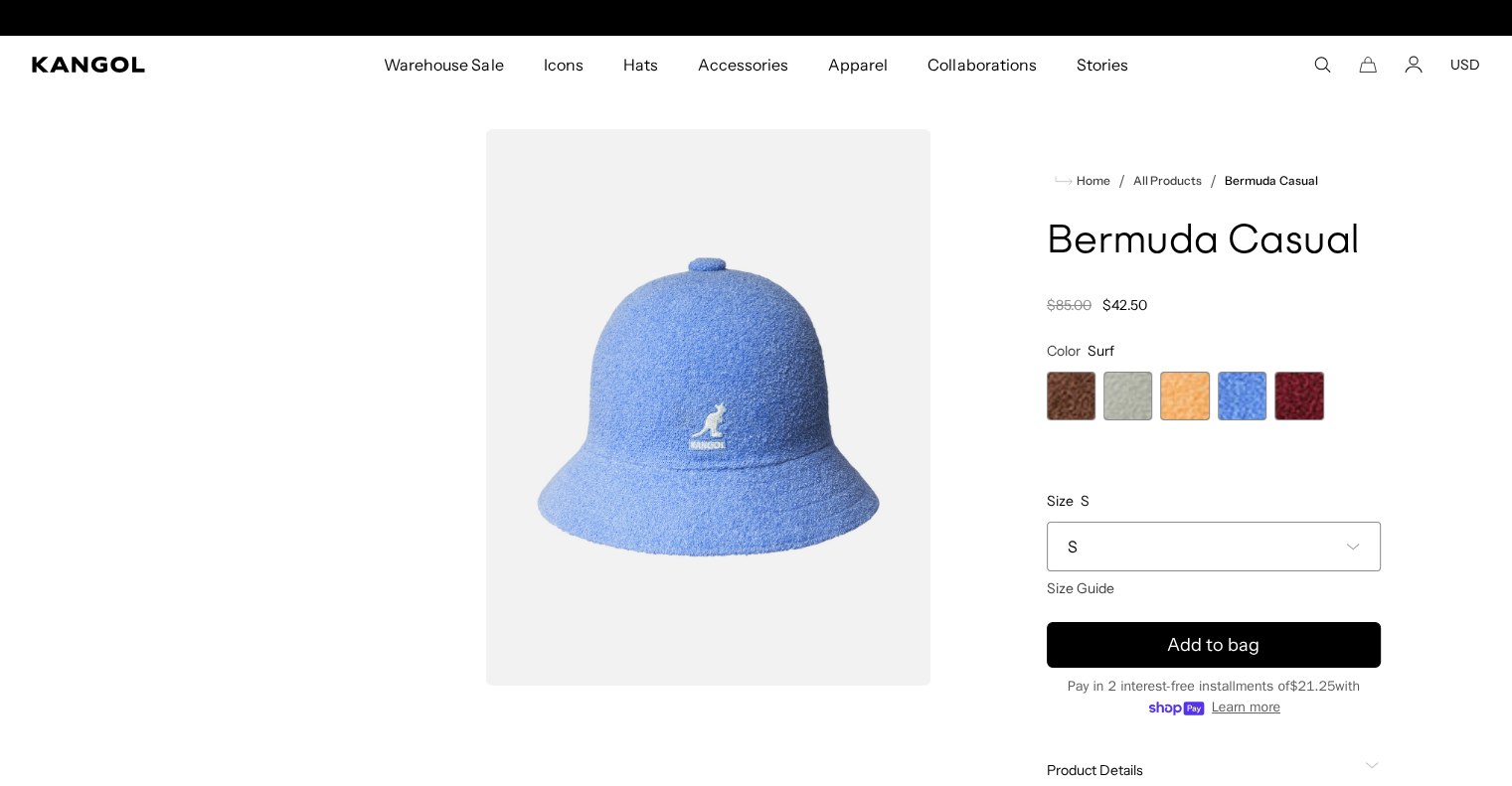 scroll, scrollTop: 0, scrollLeft: 0, axis: both 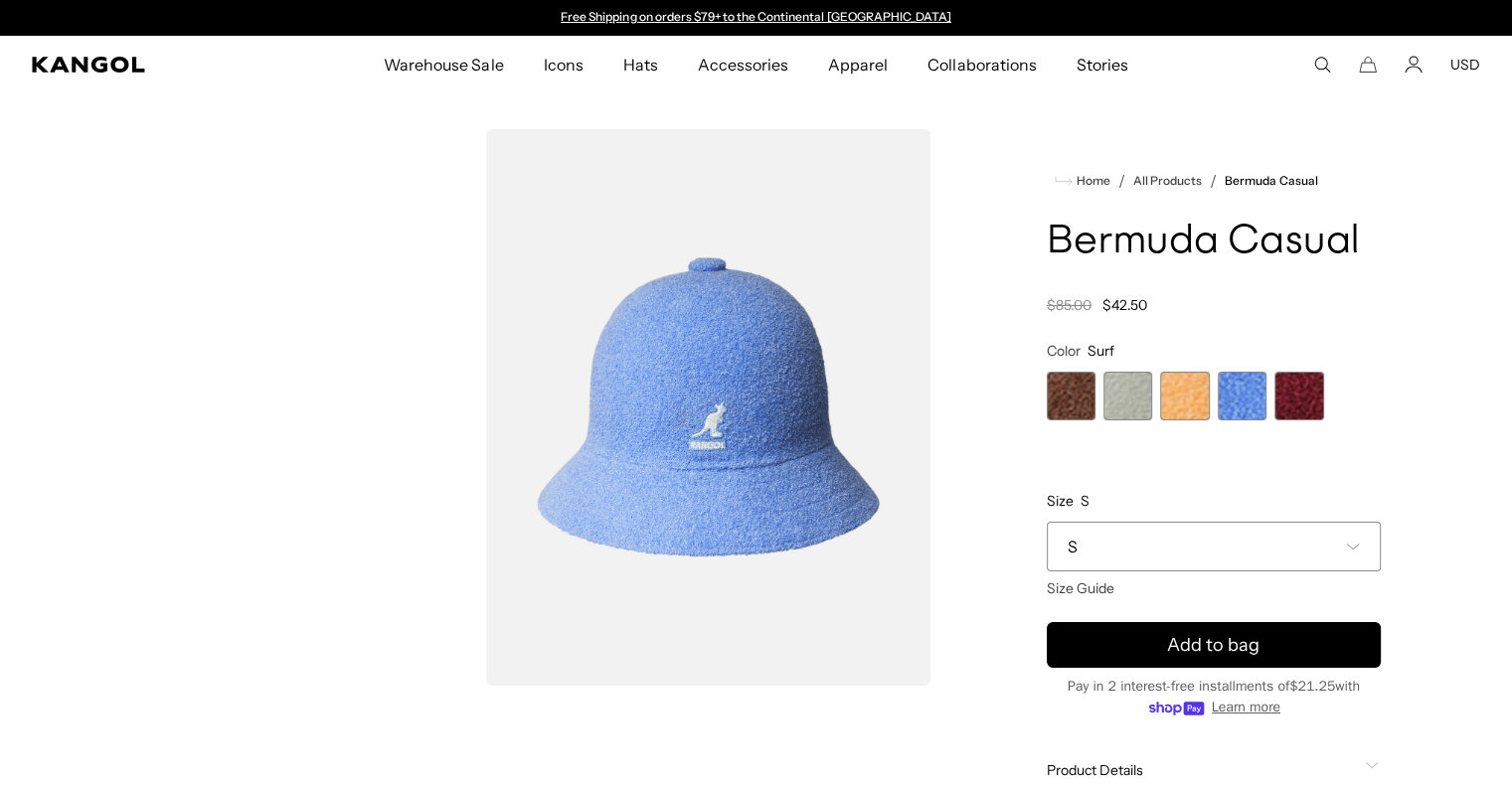click at bounding box center (1127, 395) 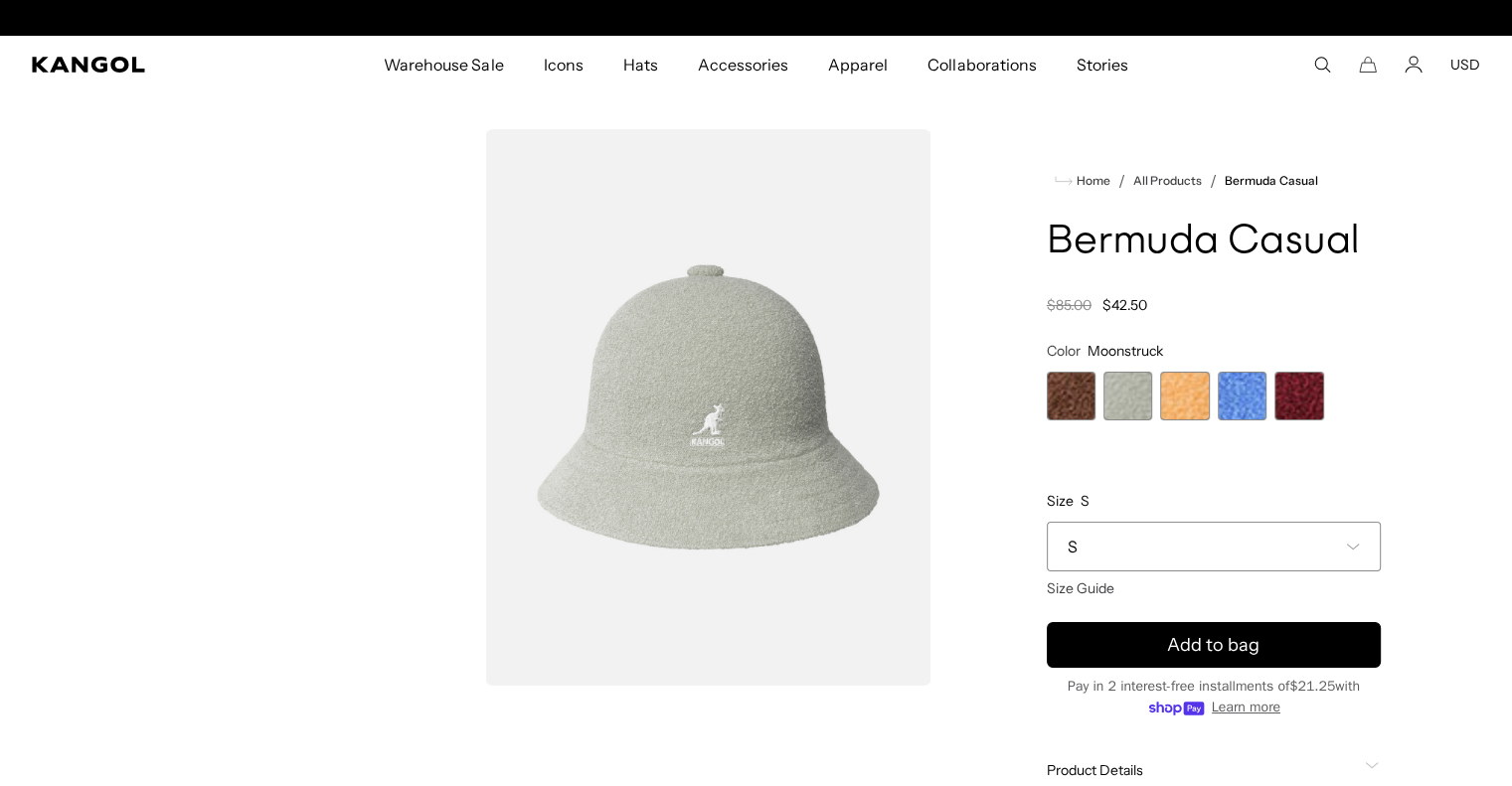 scroll, scrollTop: 0, scrollLeft: 410, axis: horizontal 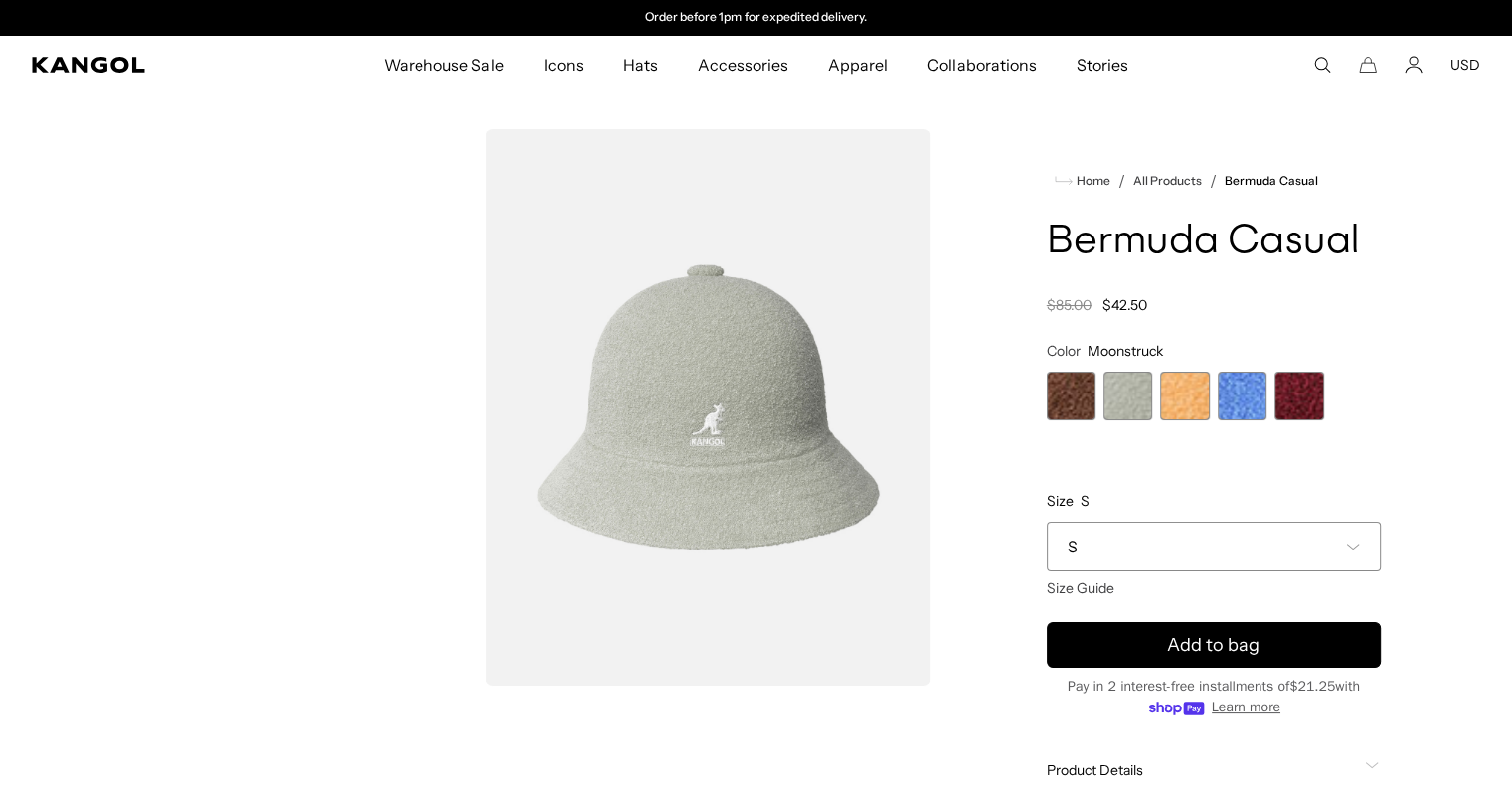 click at bounding box center (1184, 395) 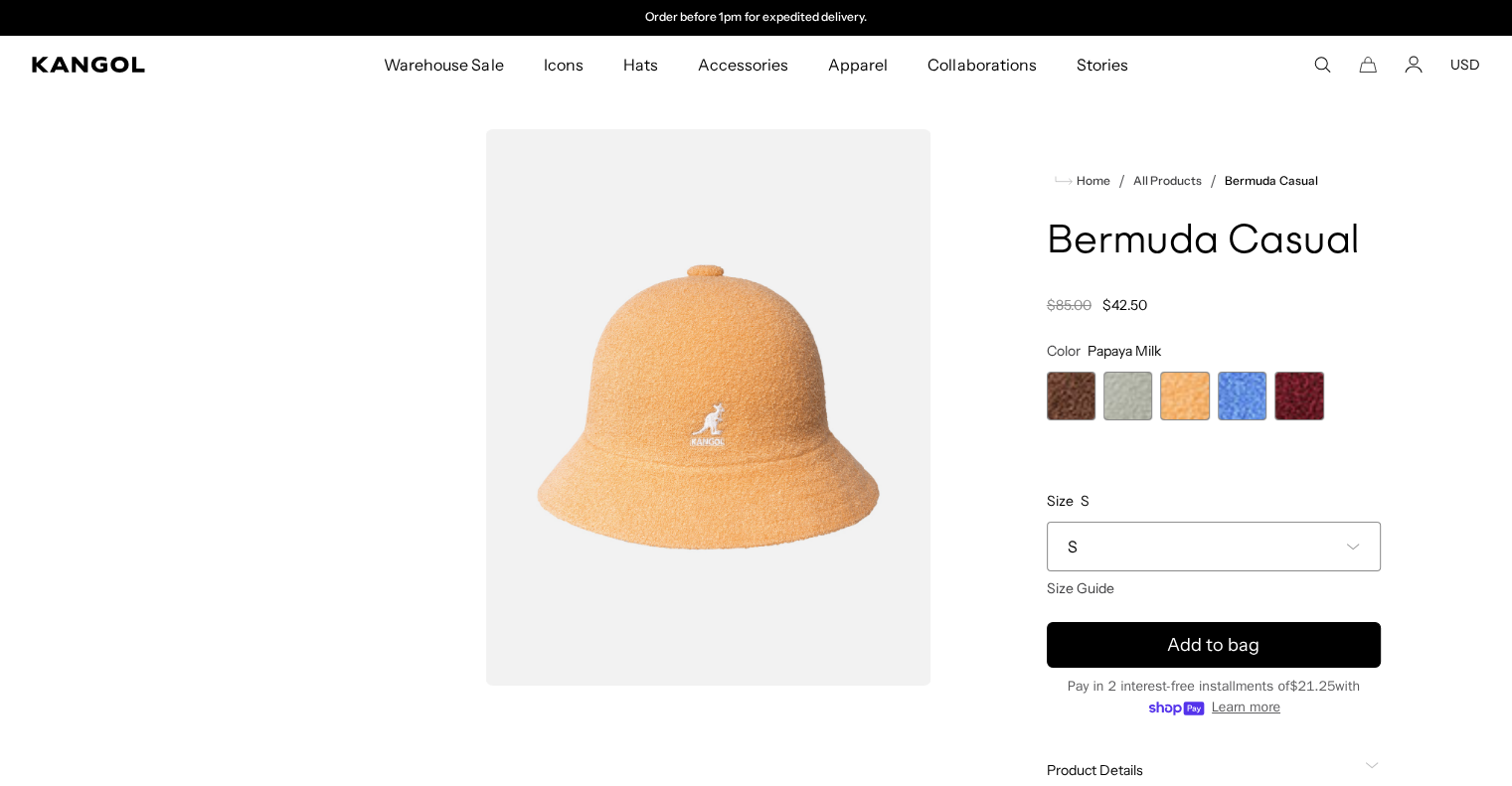 click at bounding box center [1242, 395] 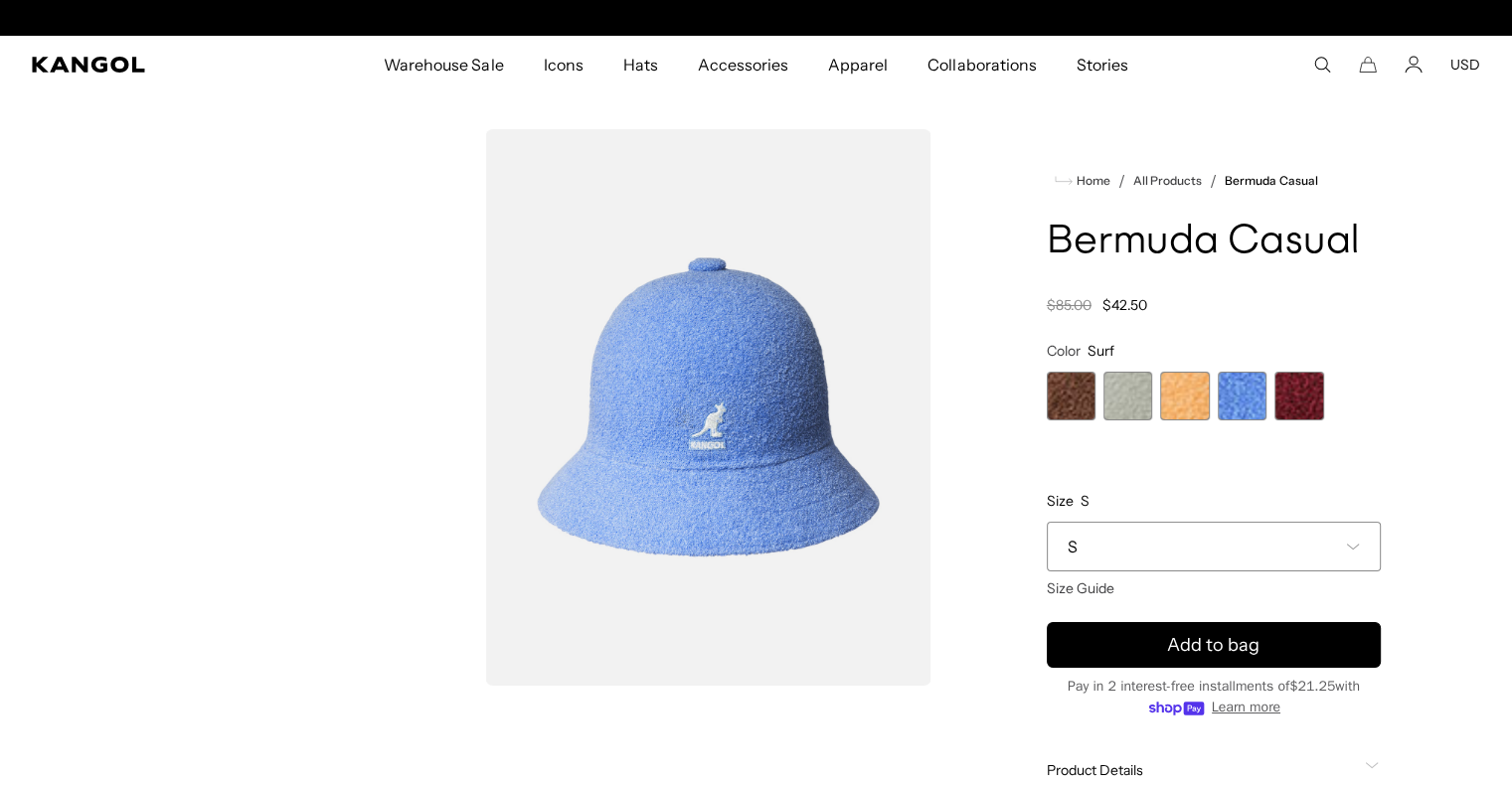 scroll, scrollTop: 0, scrollLeft: 0, axis: both 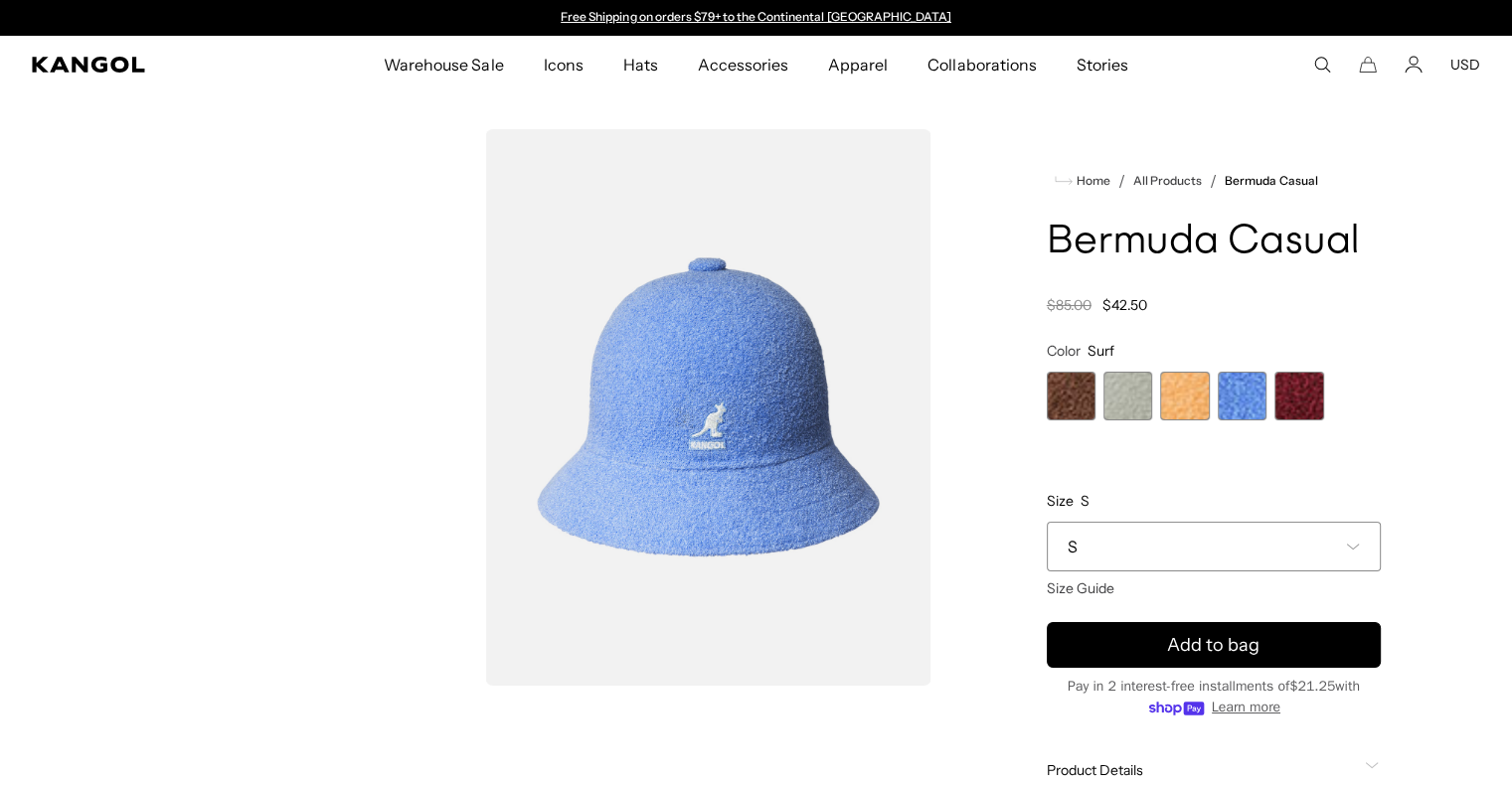 click at bounding box center [1071, 395] 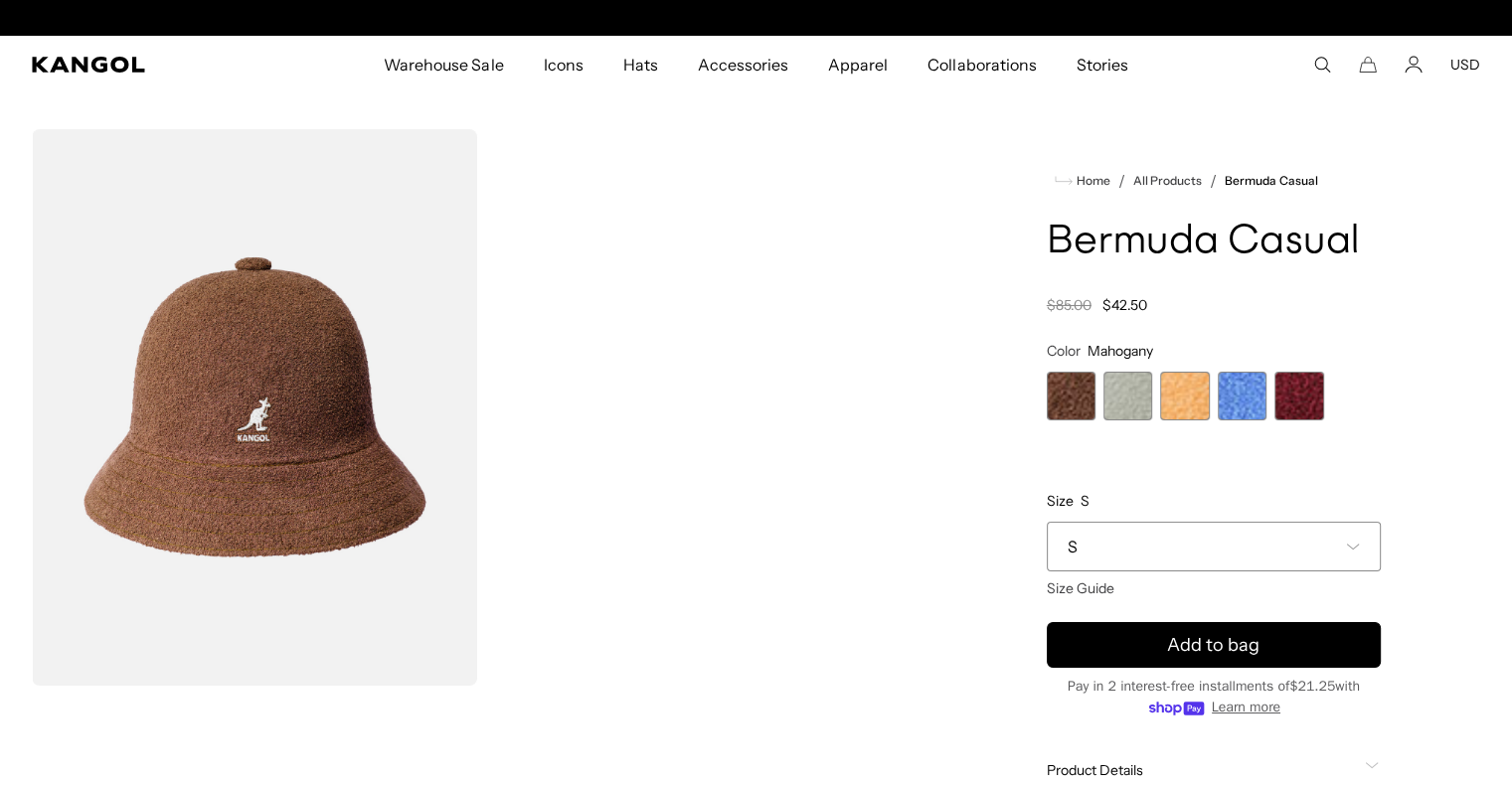scroll, scrollTop: 0, scrollLeft: 0, axis: both 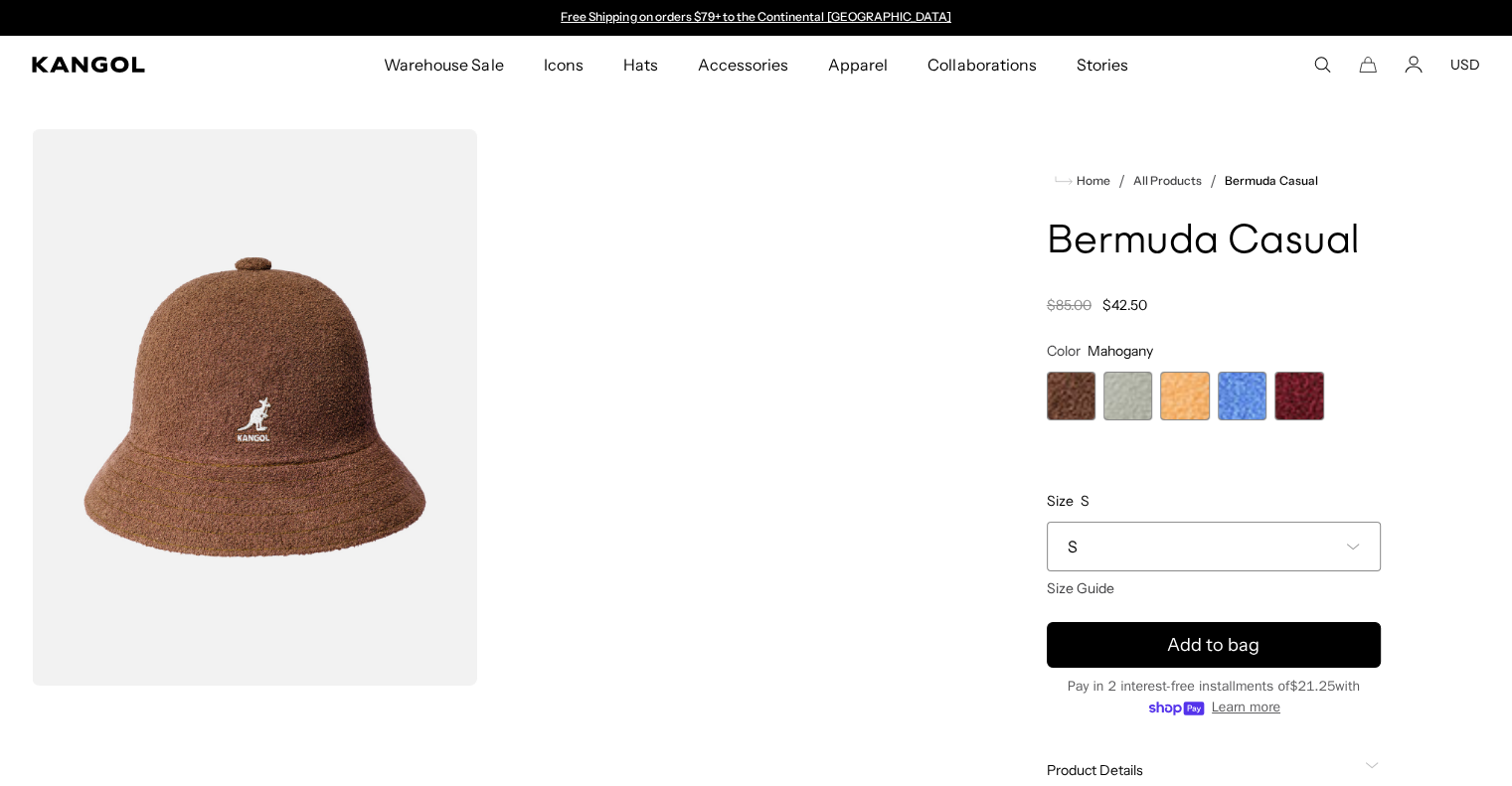 click at bounding box center [1127, 395] 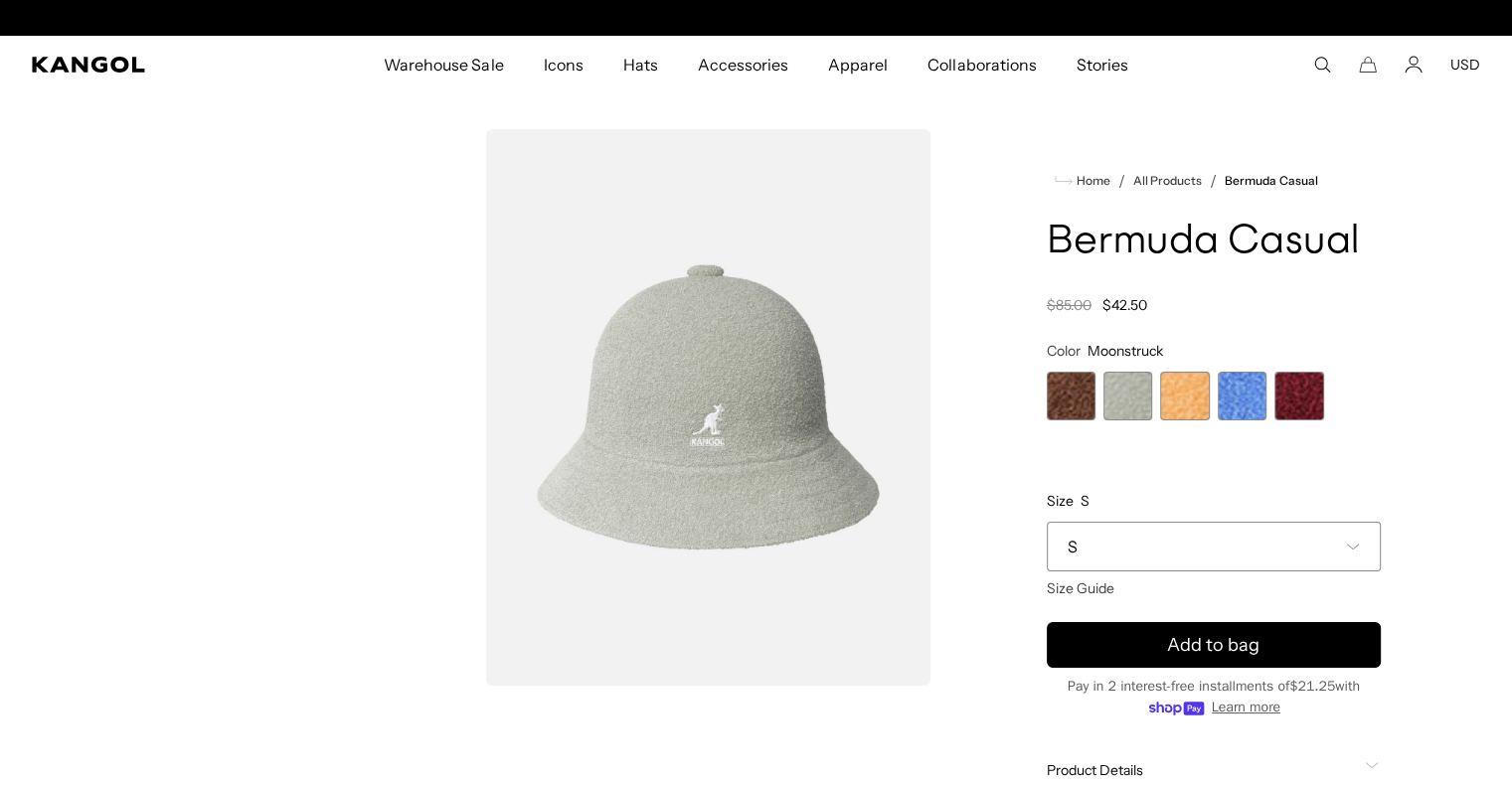 scroll, scrollTop: 0, scrollLeft: 410, axis: horizontal 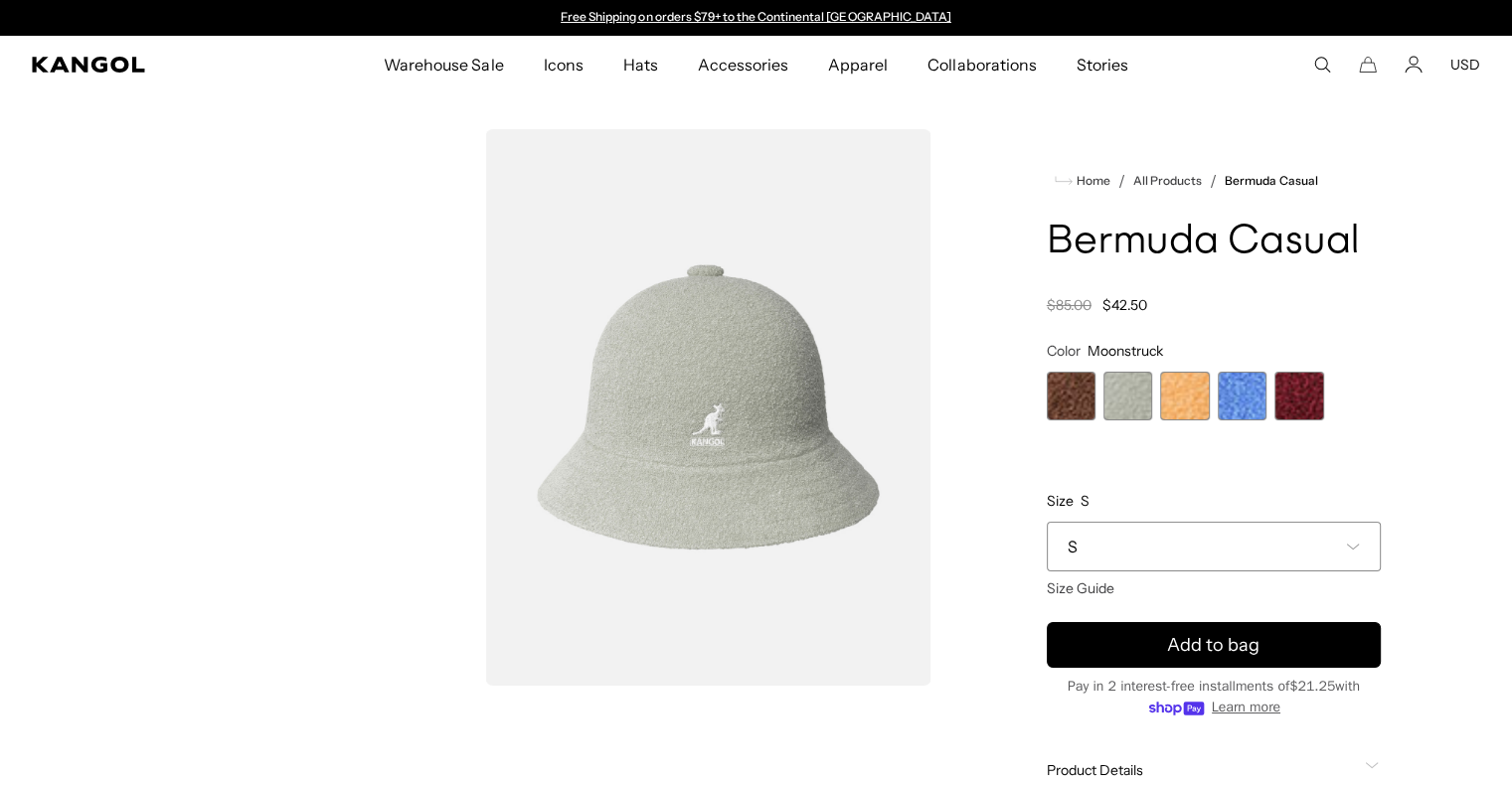 click on "S" at bounding box center [1214, 547] 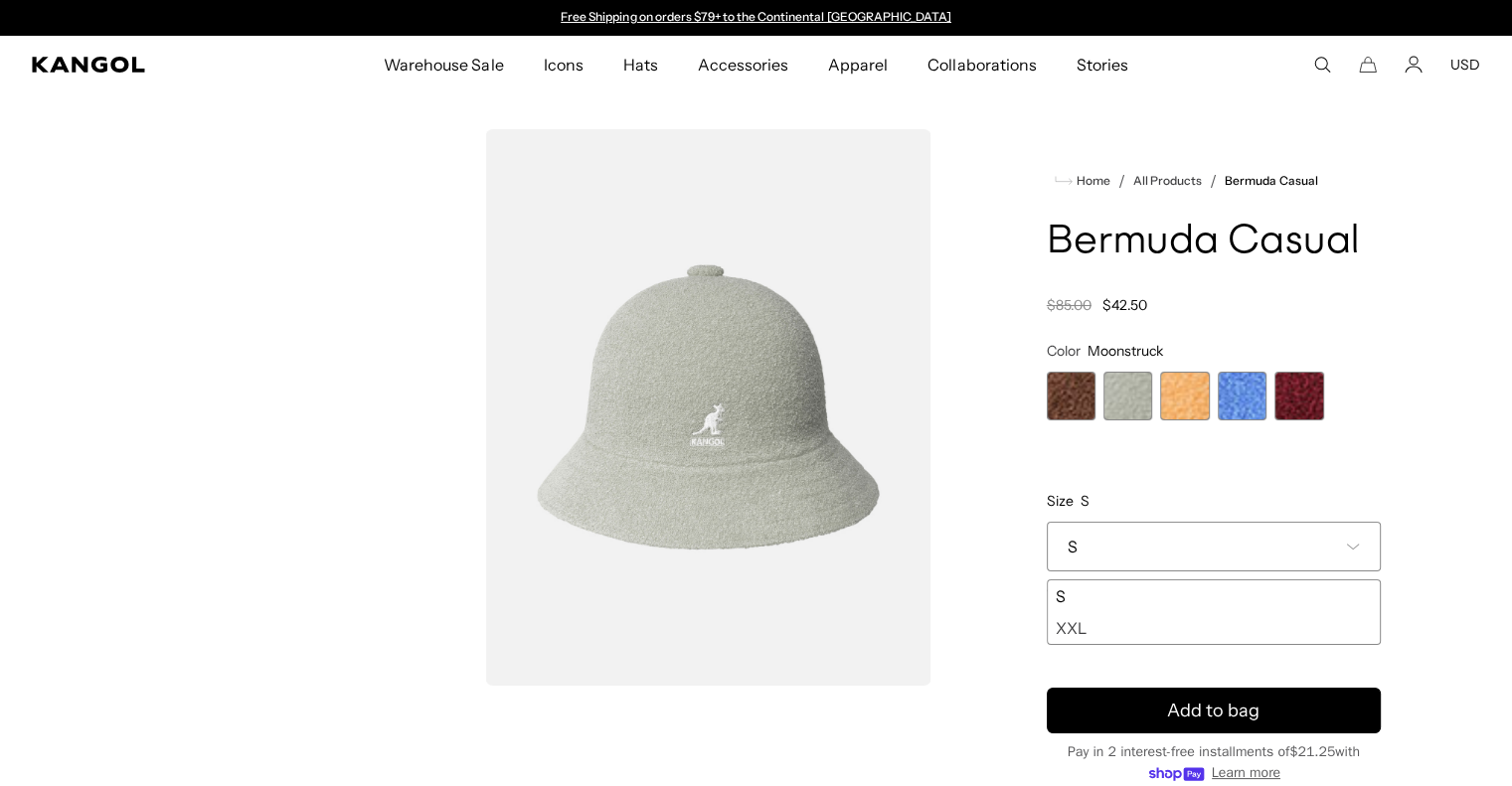 click on "S" at bounding box center (1214, 547) 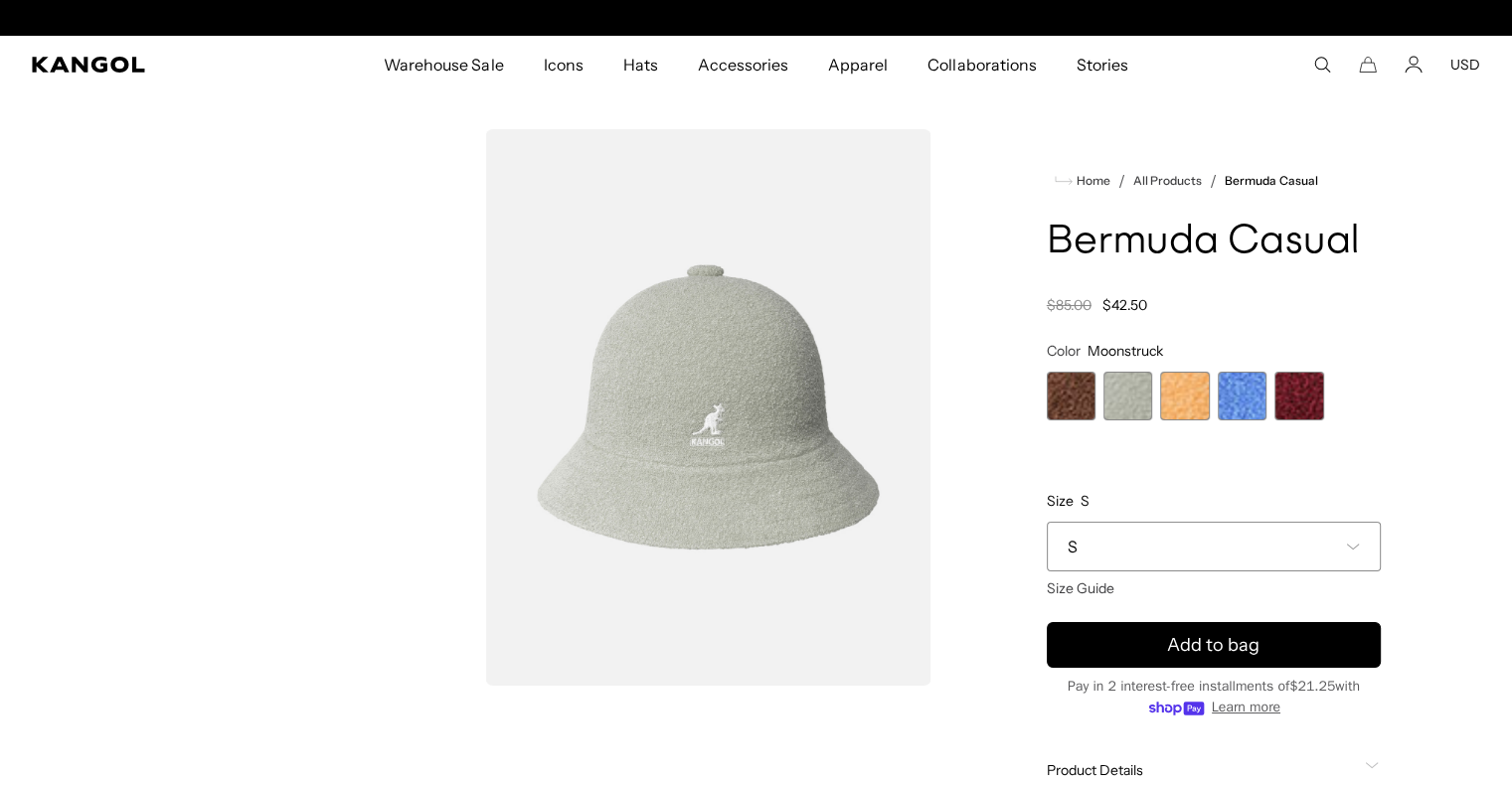 scroll, scrollTop: 0, scrollLeft: 0, axis: both 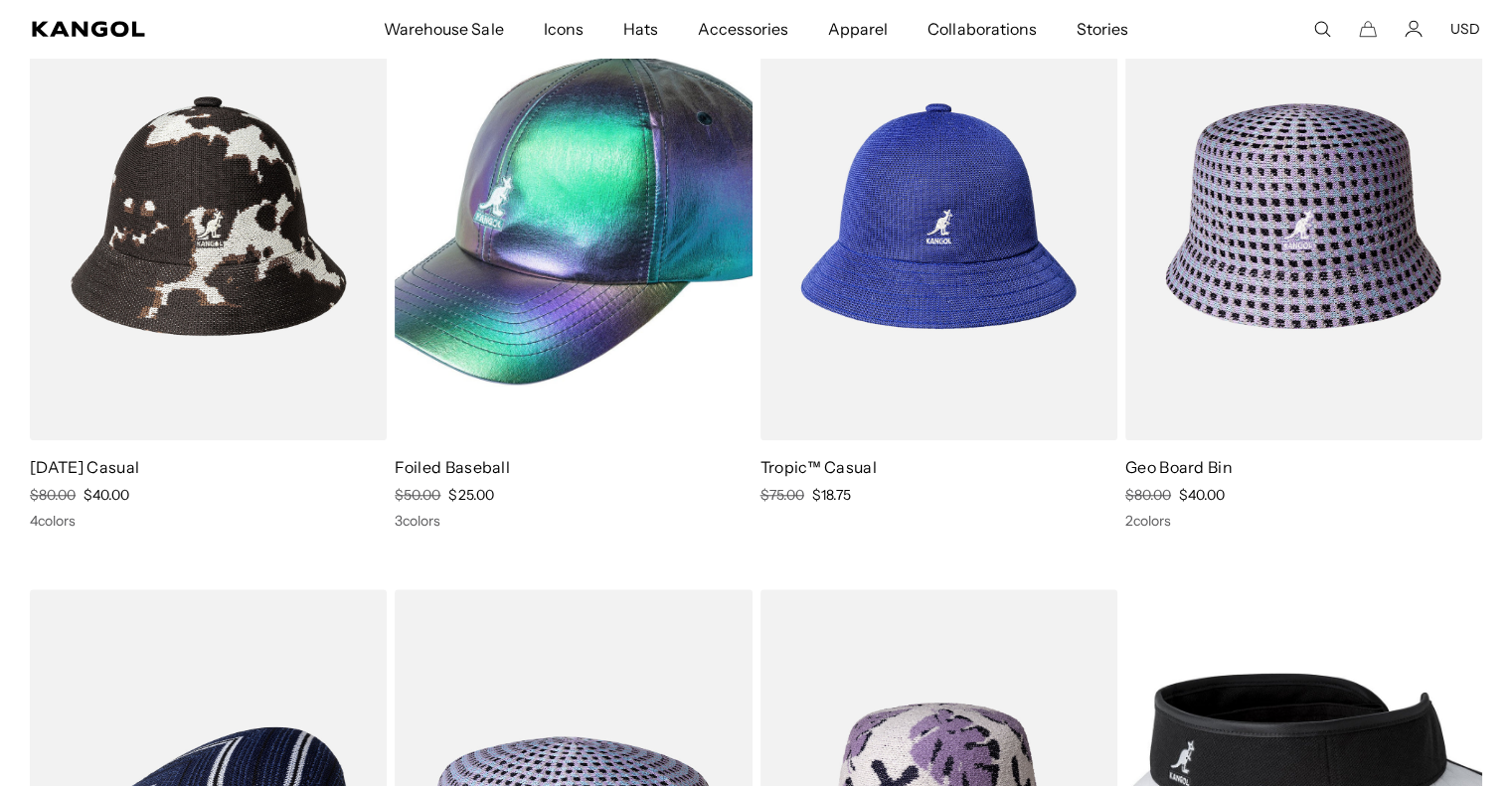 click at bounding box center (938, 216) 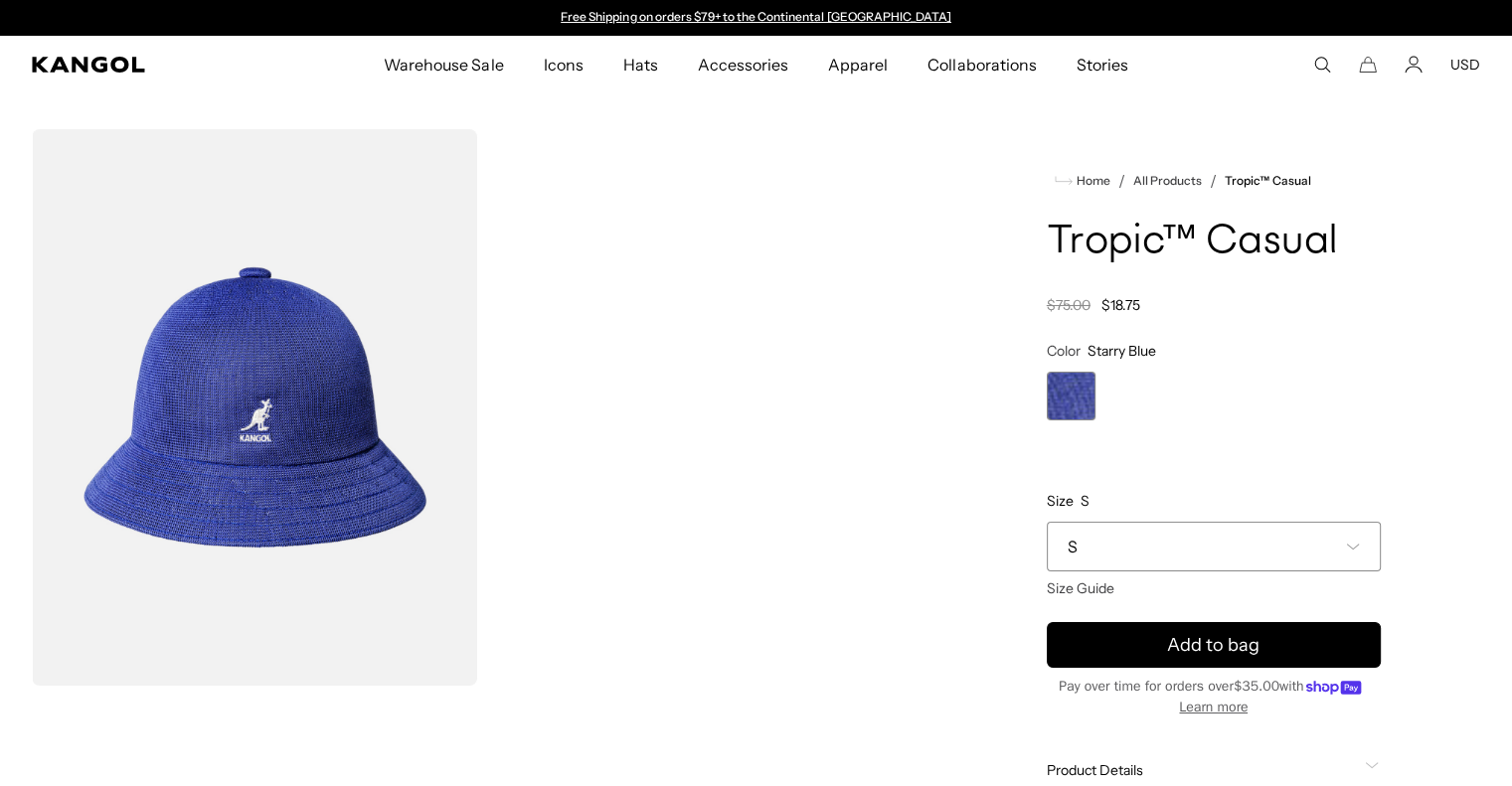 scroll, scrollTop: 0, scrollLeft: 0, axis: both 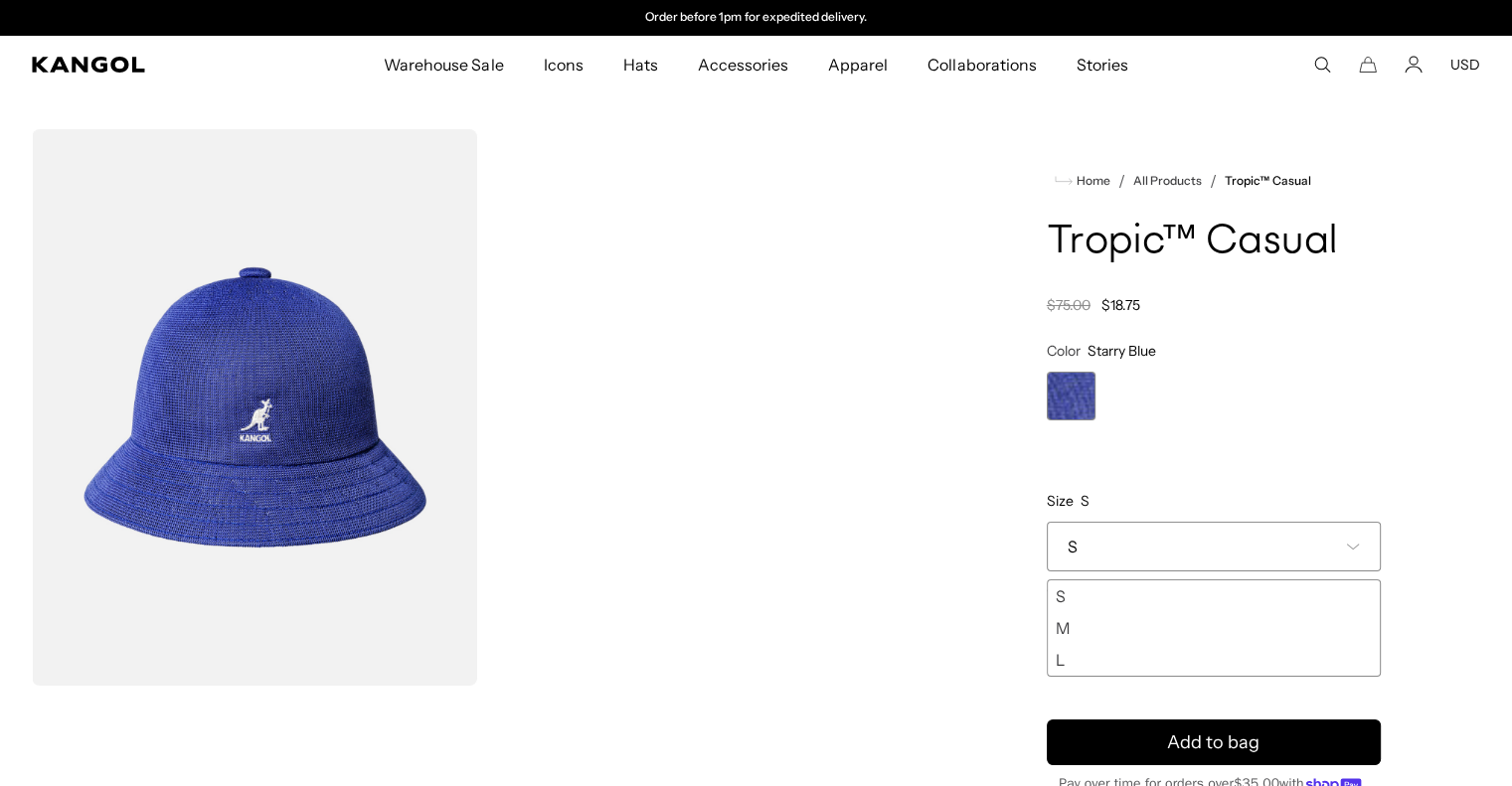 click on "L" at bounding box center (1214, 660) 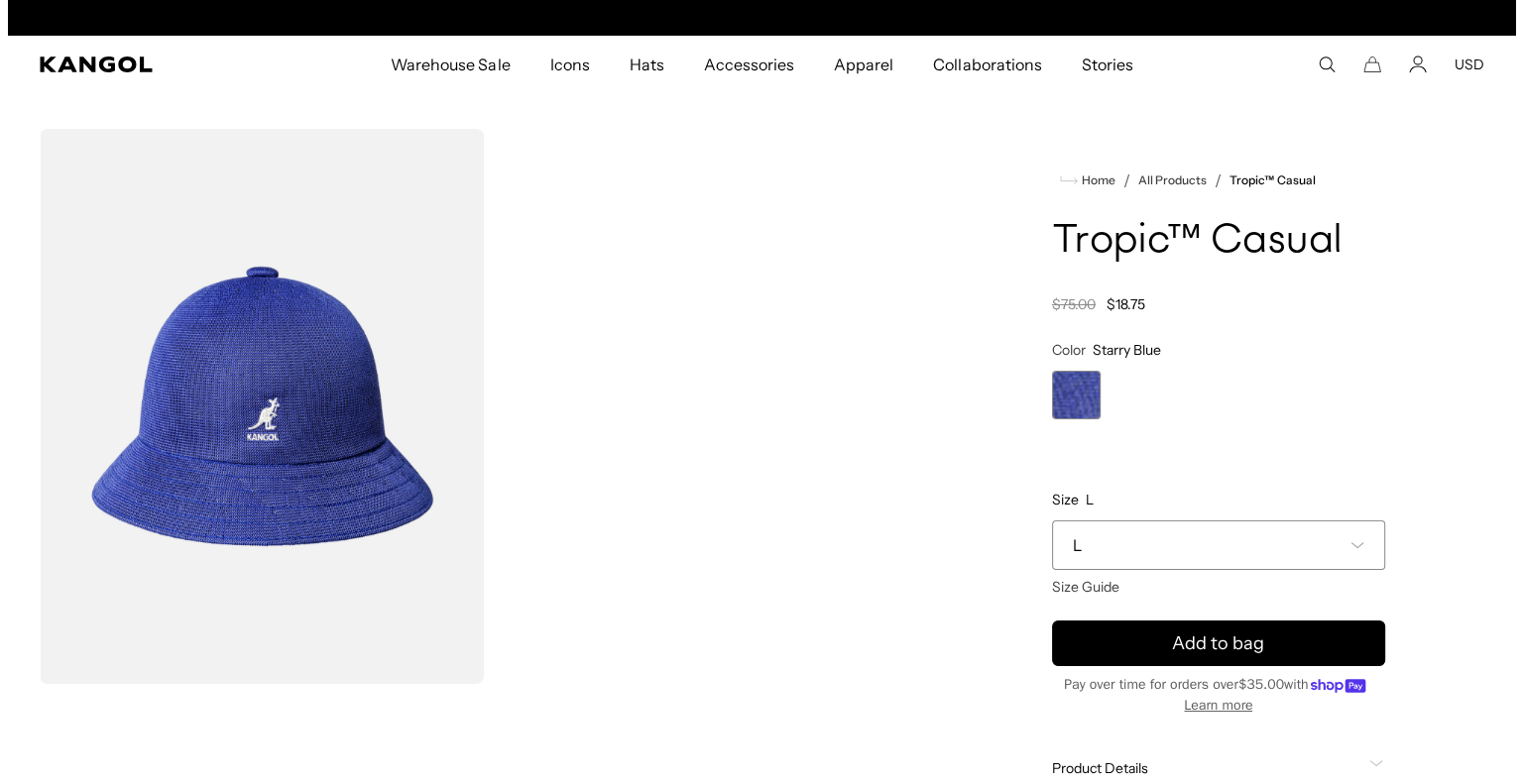 scroll, scrollTop: 0, scrollLeft: 0, axis: both 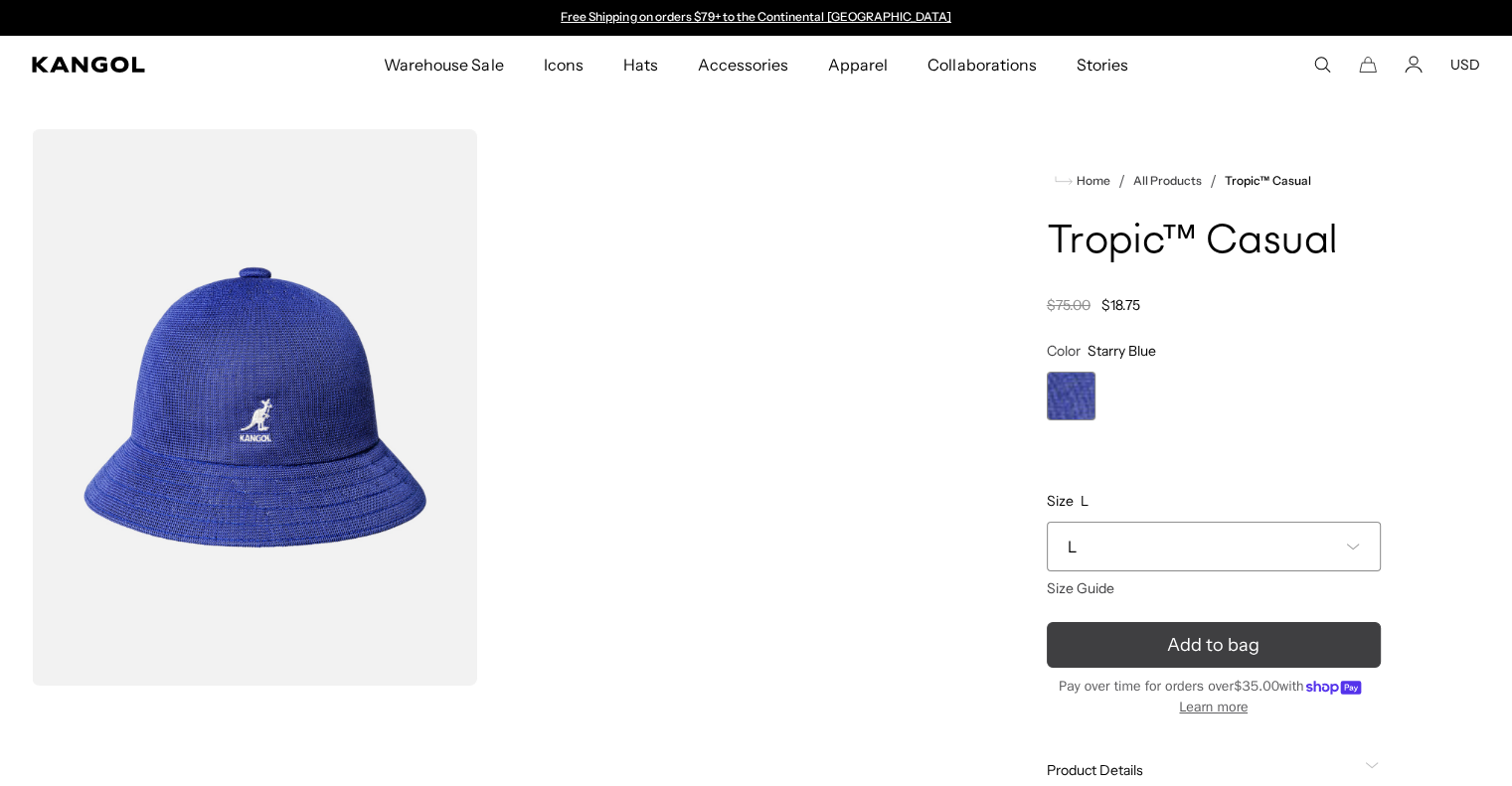 click 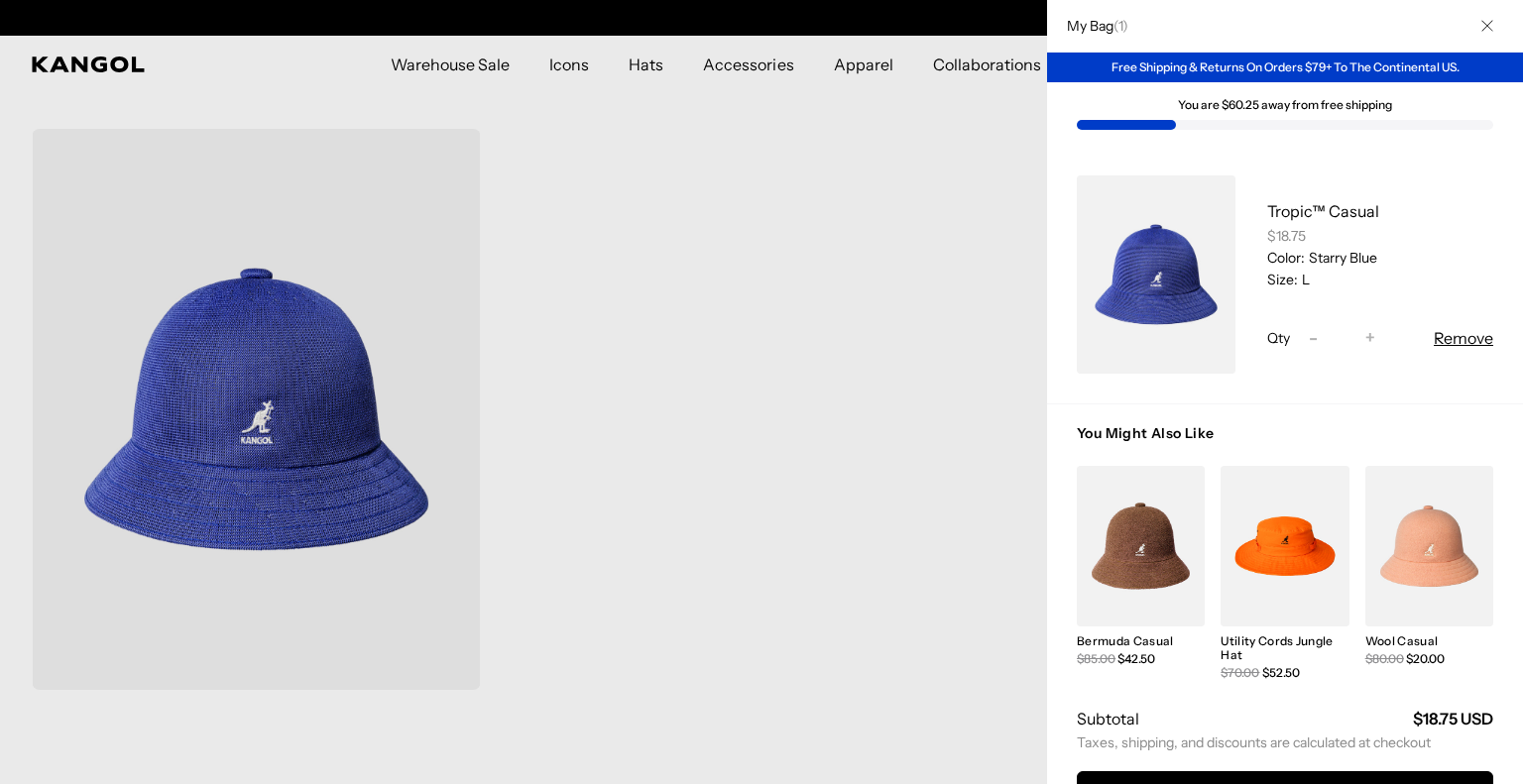 scroll, scrollTop: 0, scrollLeft: 409, axis: horizontal 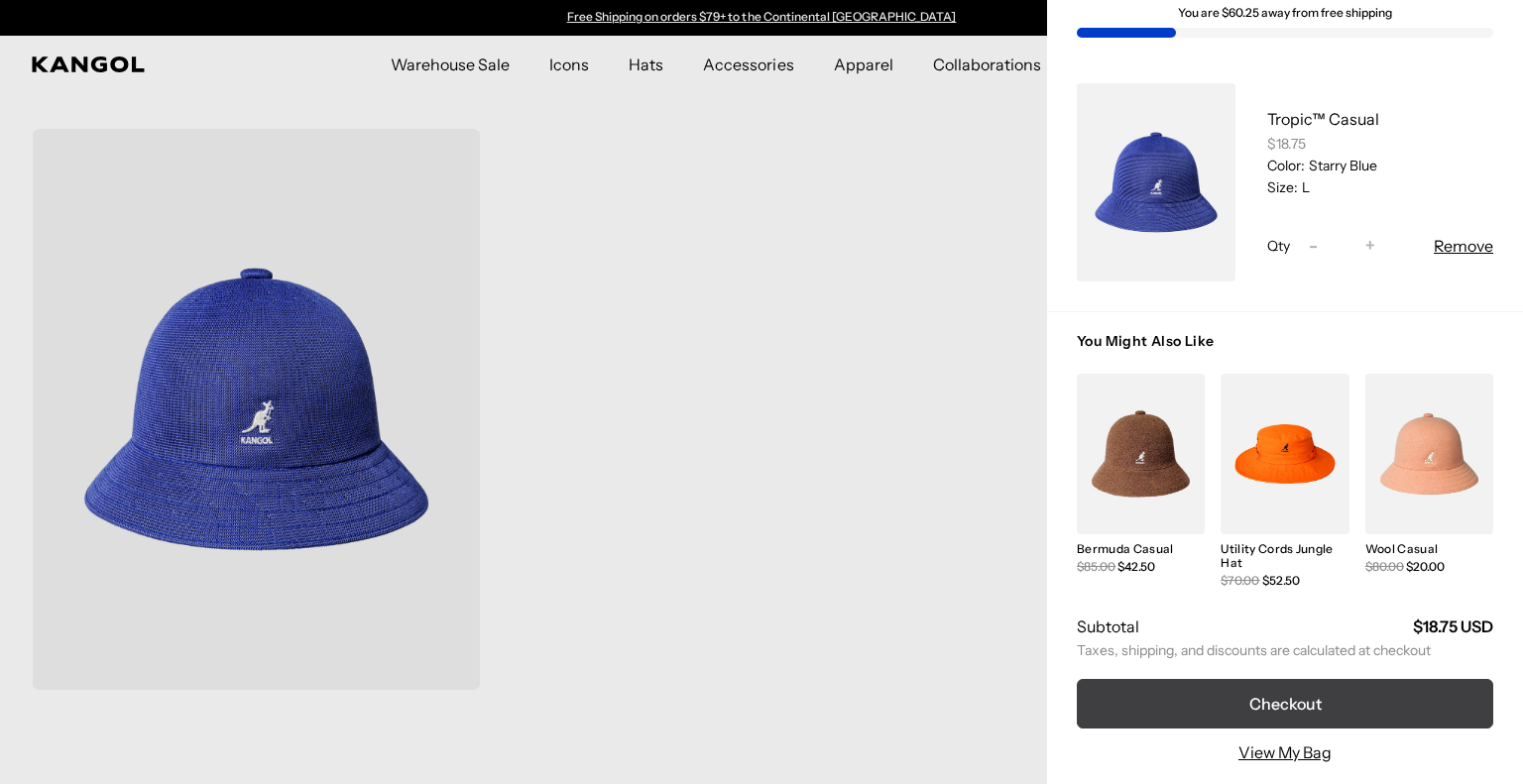 click on "Checkout" at bounding box center (1285, 704) 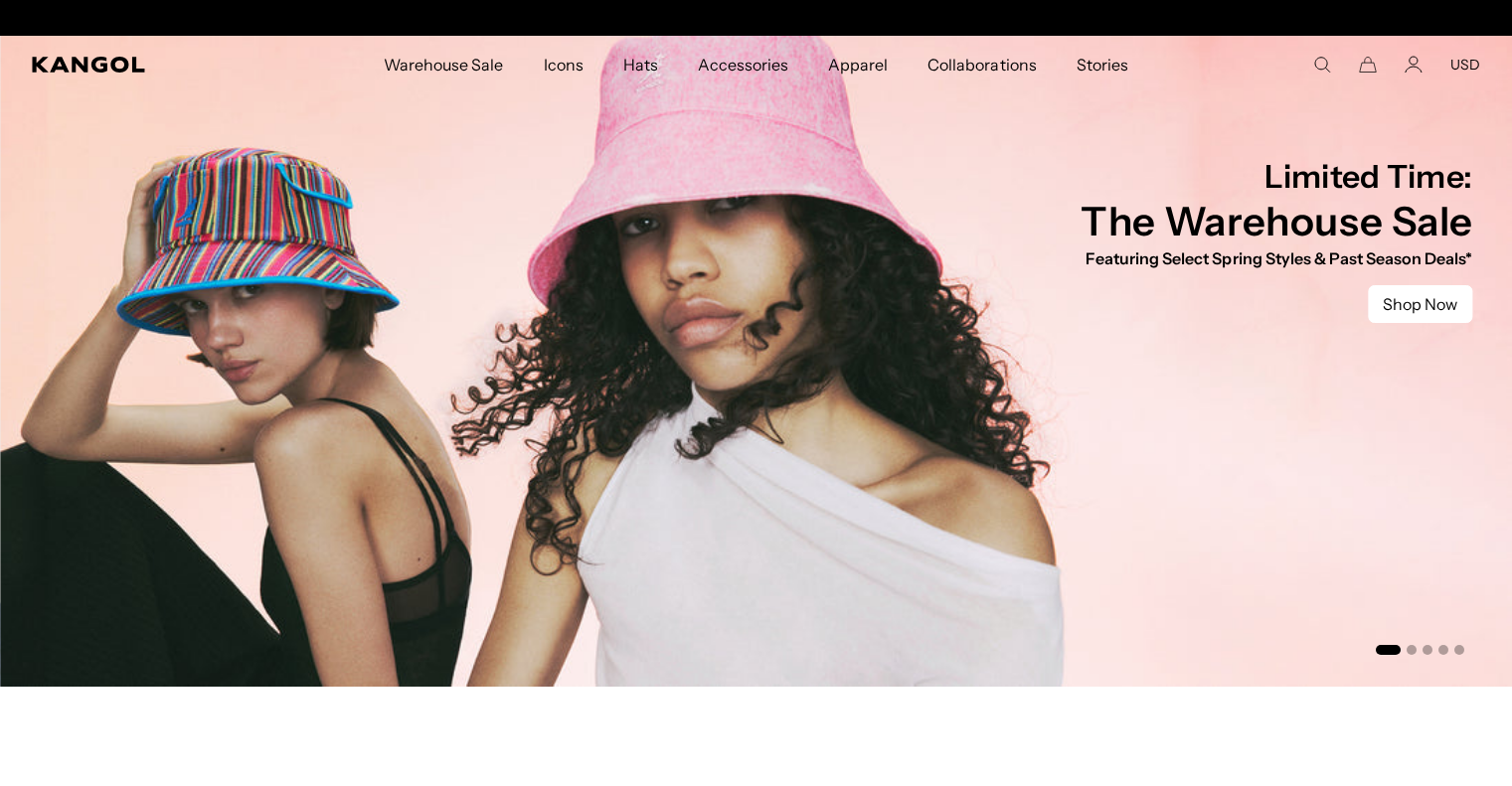 scroll, scrollTop: 0, scrollLeft: 0, axis: both 